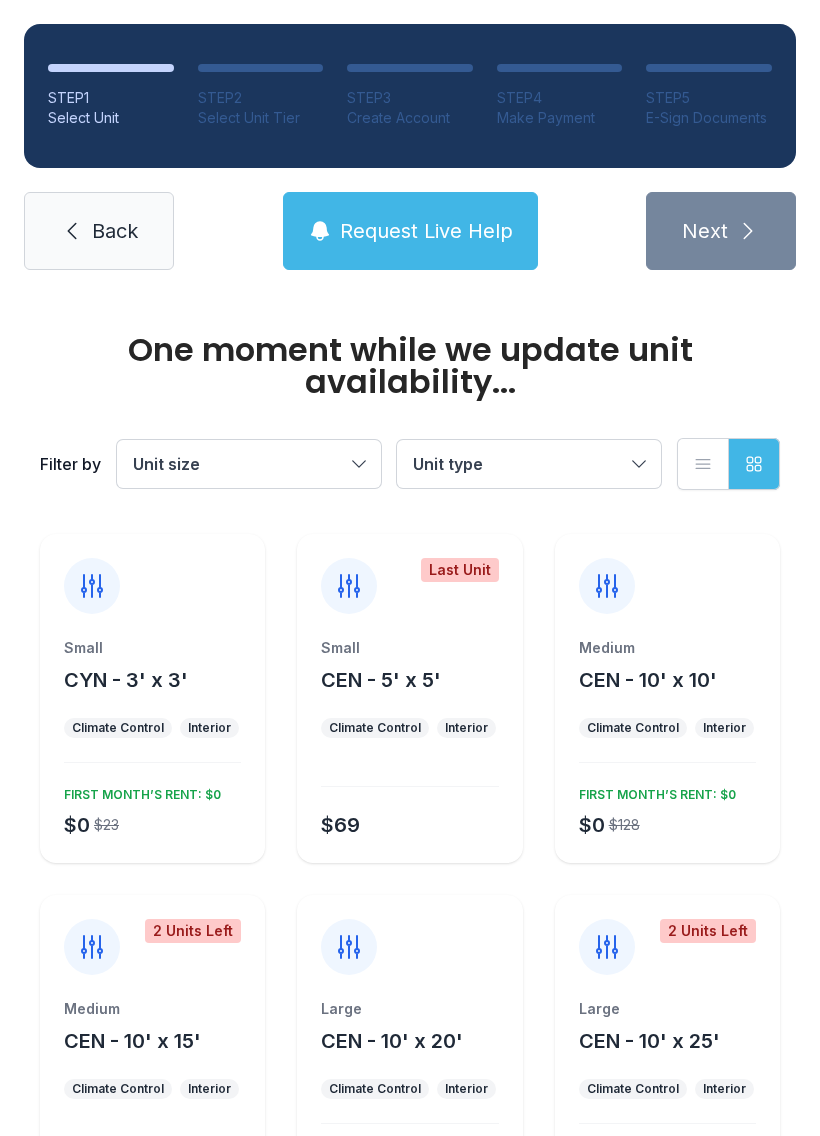 scroll, scrollTop: 0, scrollLeft: 0, axis: both 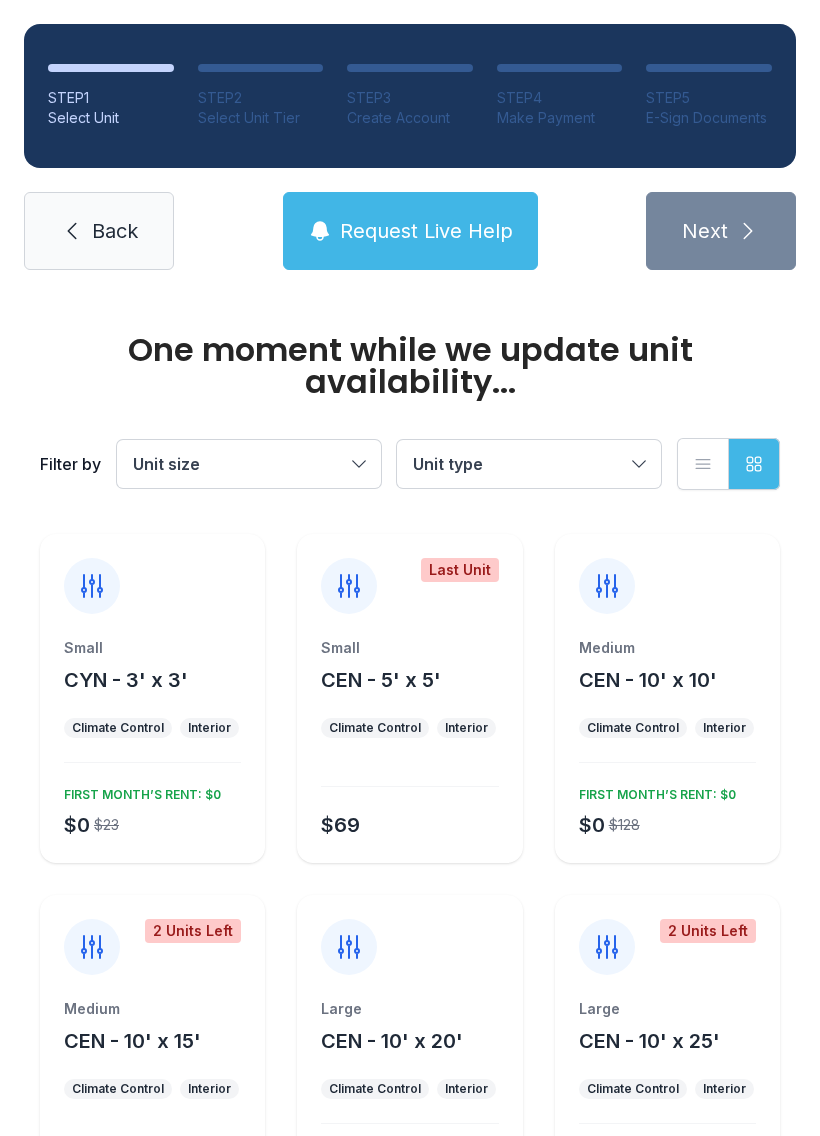click on "Back" at bounding box center [99, 231] 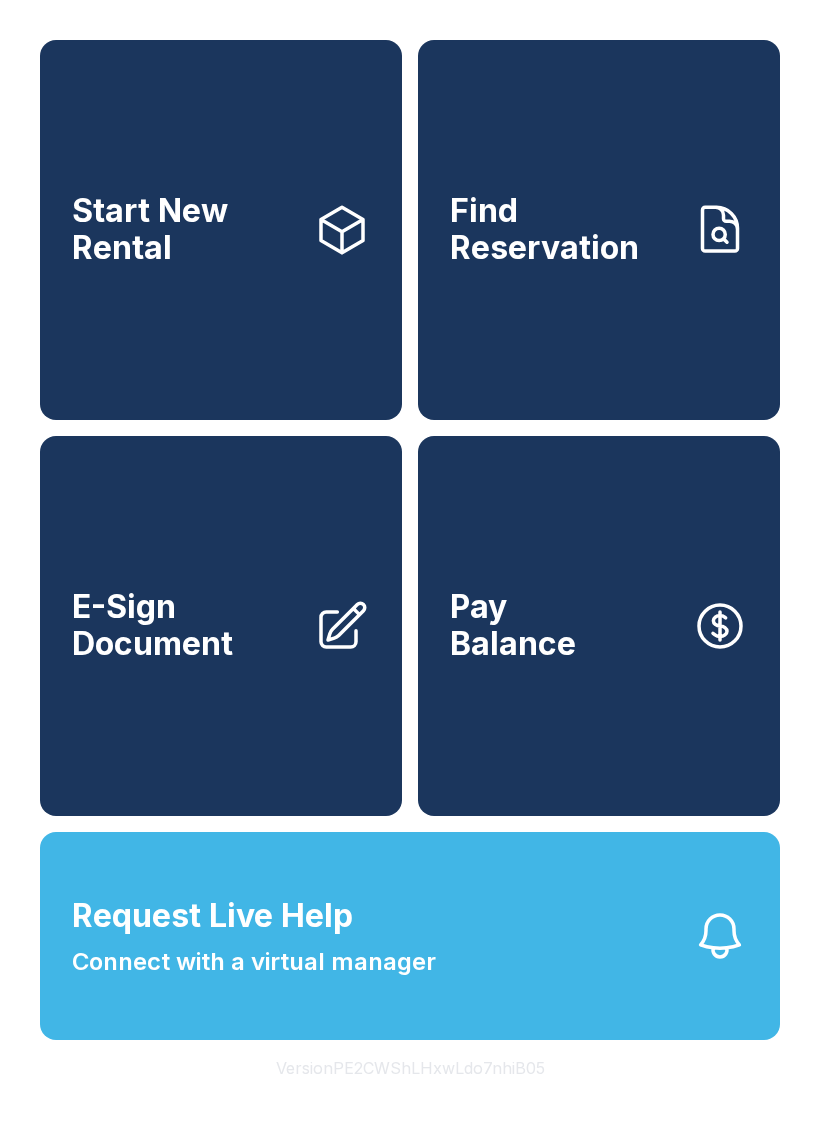 click on "Find Reservation" at bounding box center (599, 230) 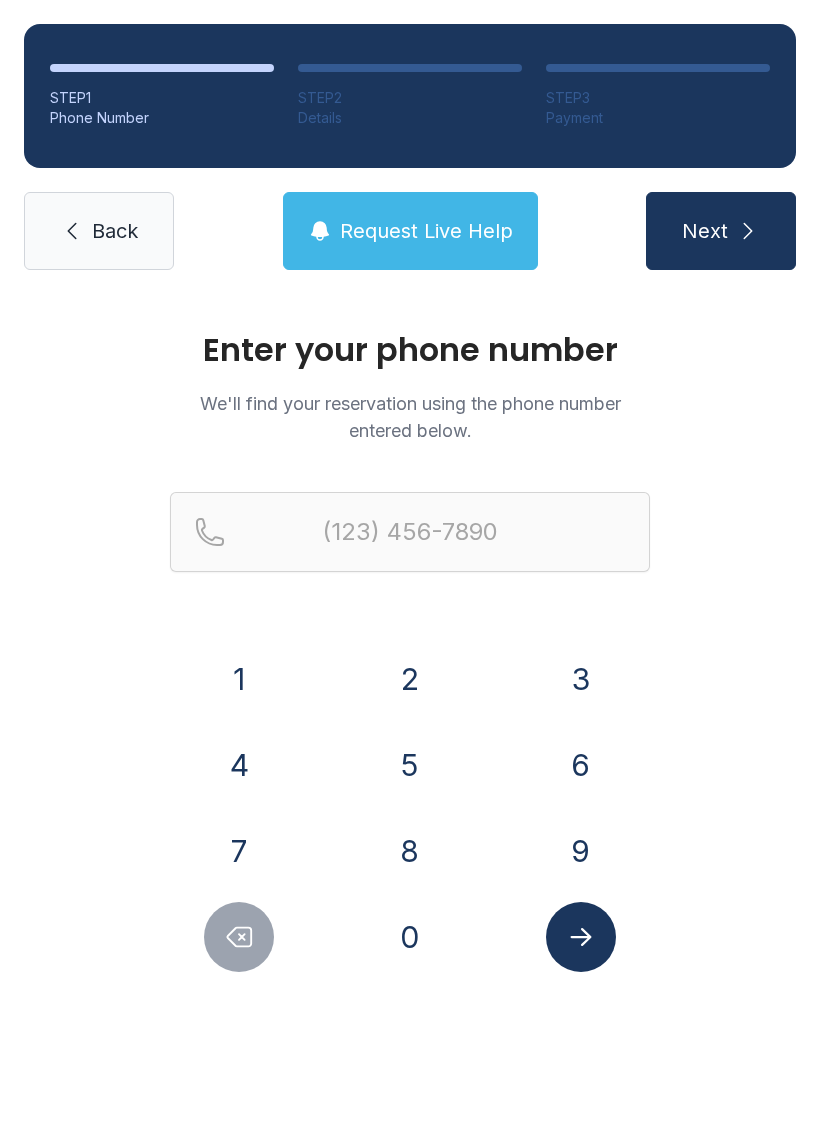 click on "2" at bounding box center (410, 679) 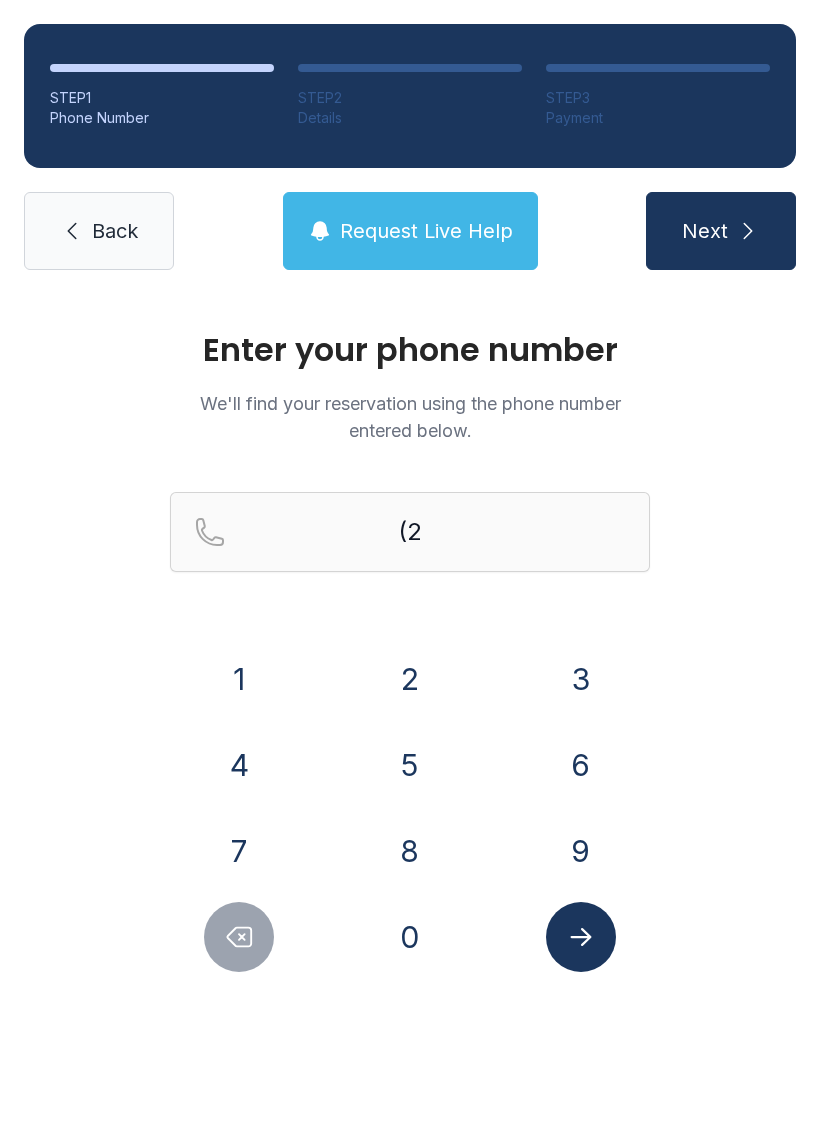 click on "2" at bounding box center (410, 679) 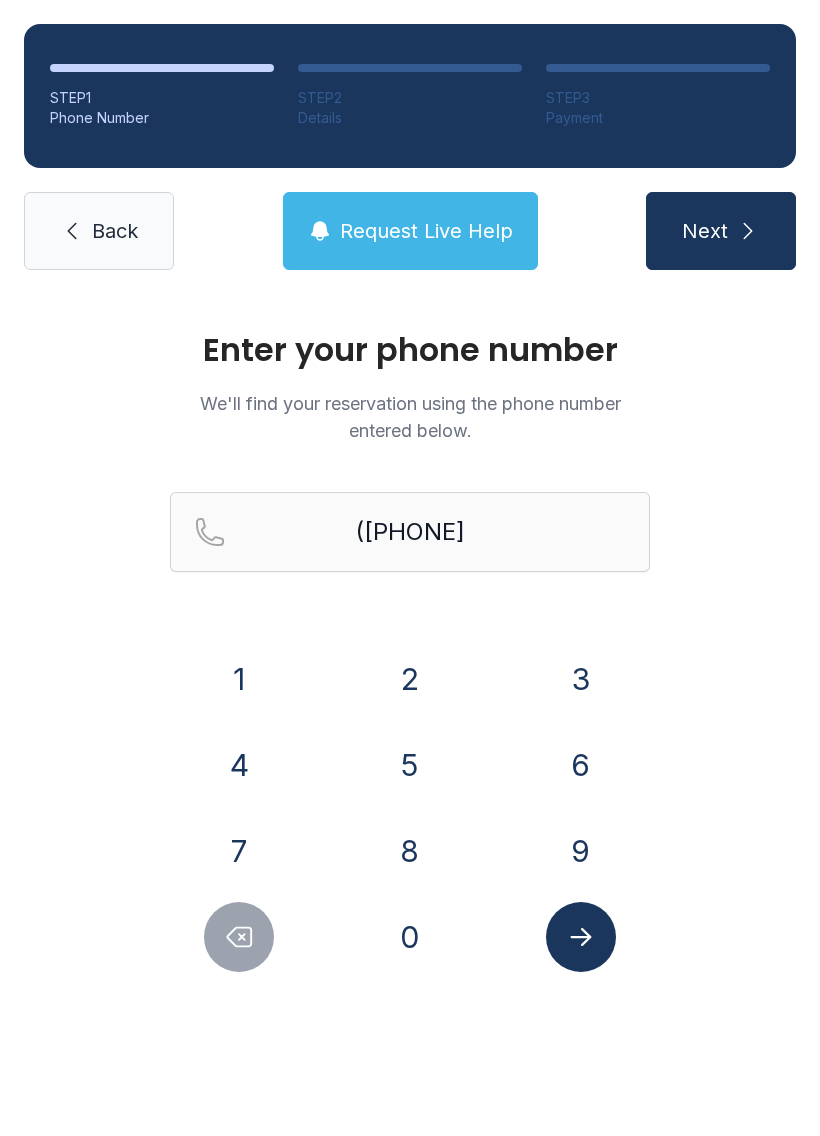 click on "5" at bounding box center (410, 765) 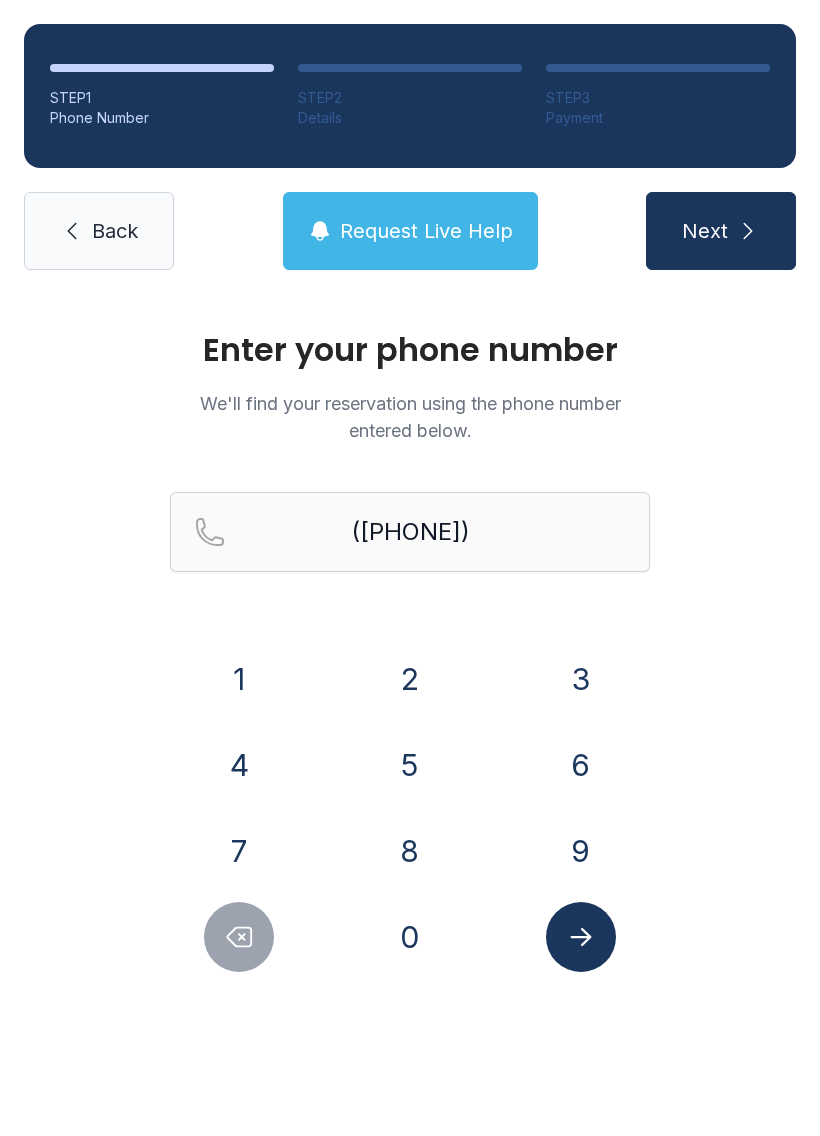 click on "8" at bounding box center [410, 851] 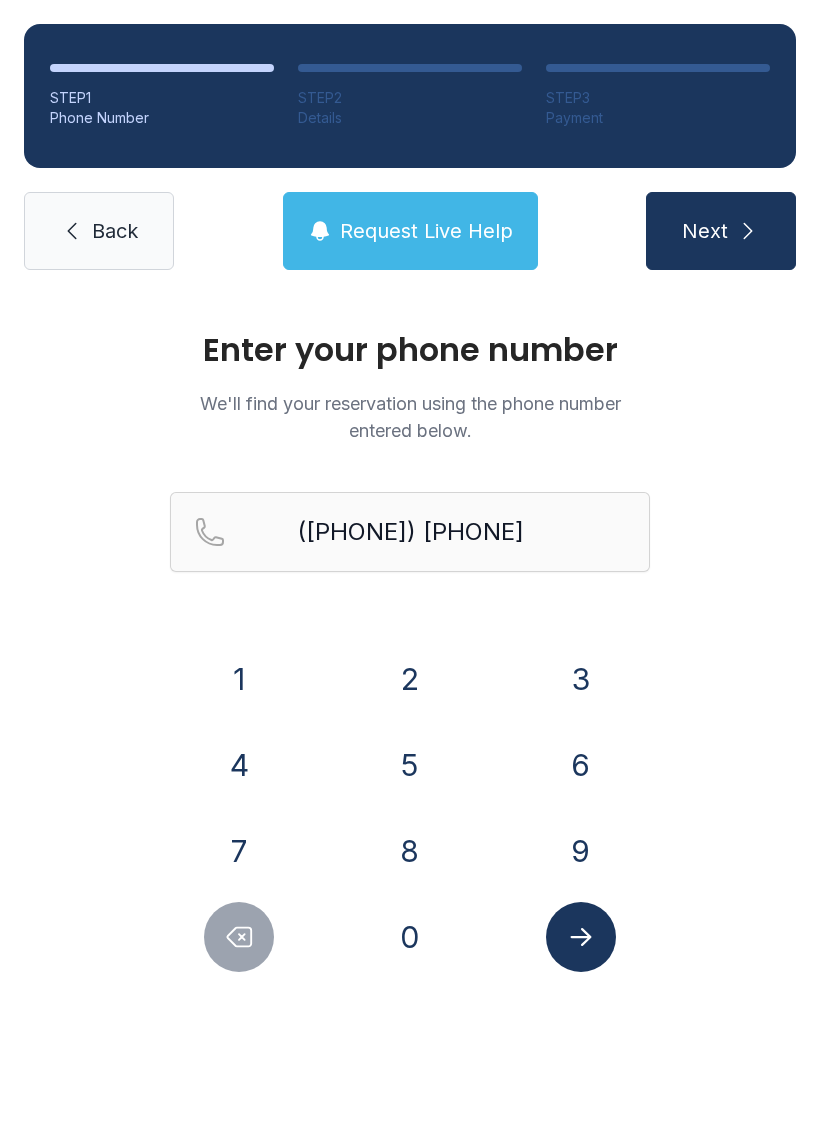 click on "2" at bounding box center (410, 679) 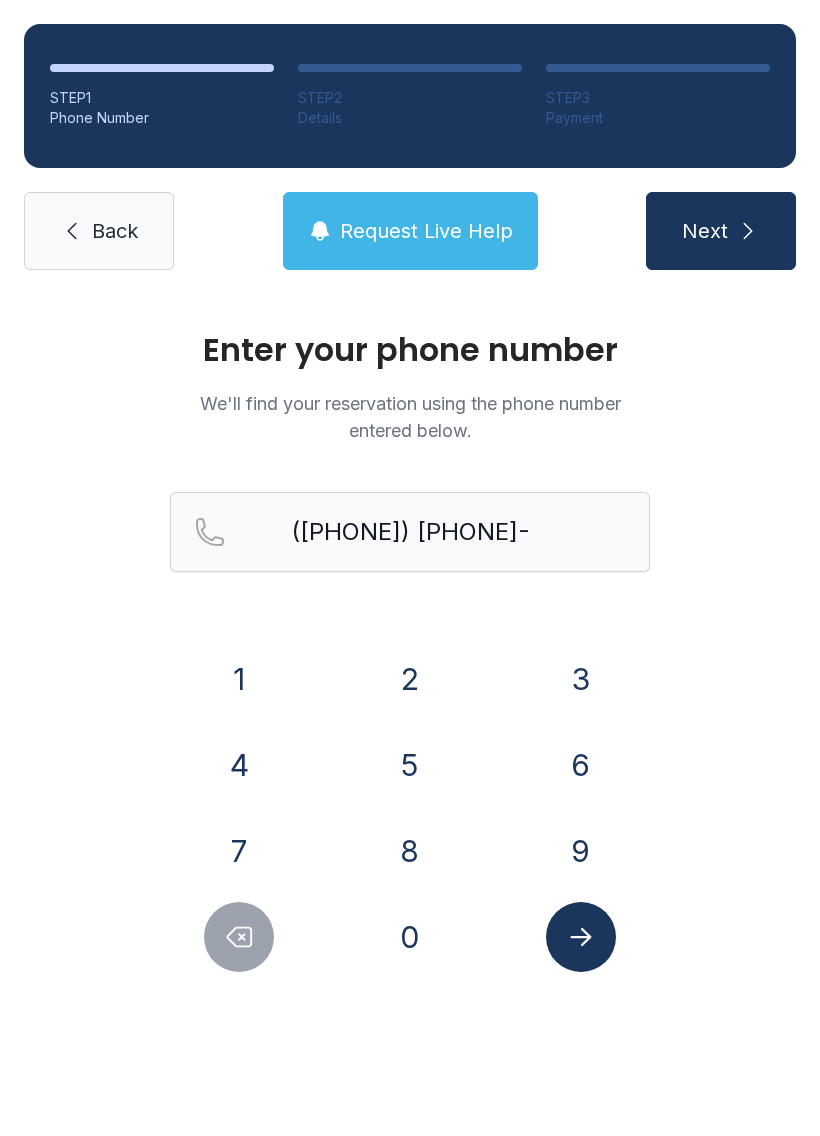 click on "0" at bounding box center [410, 937] 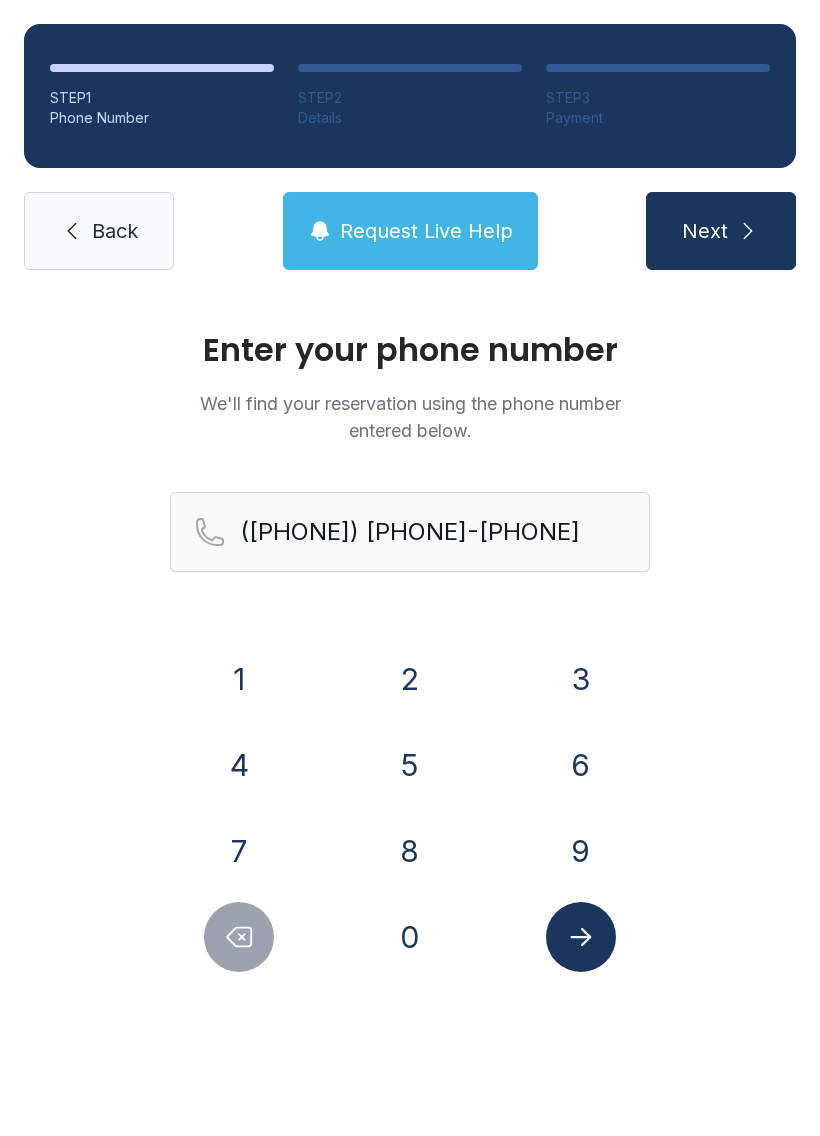 click on "7" at bounding box center [239, 851] 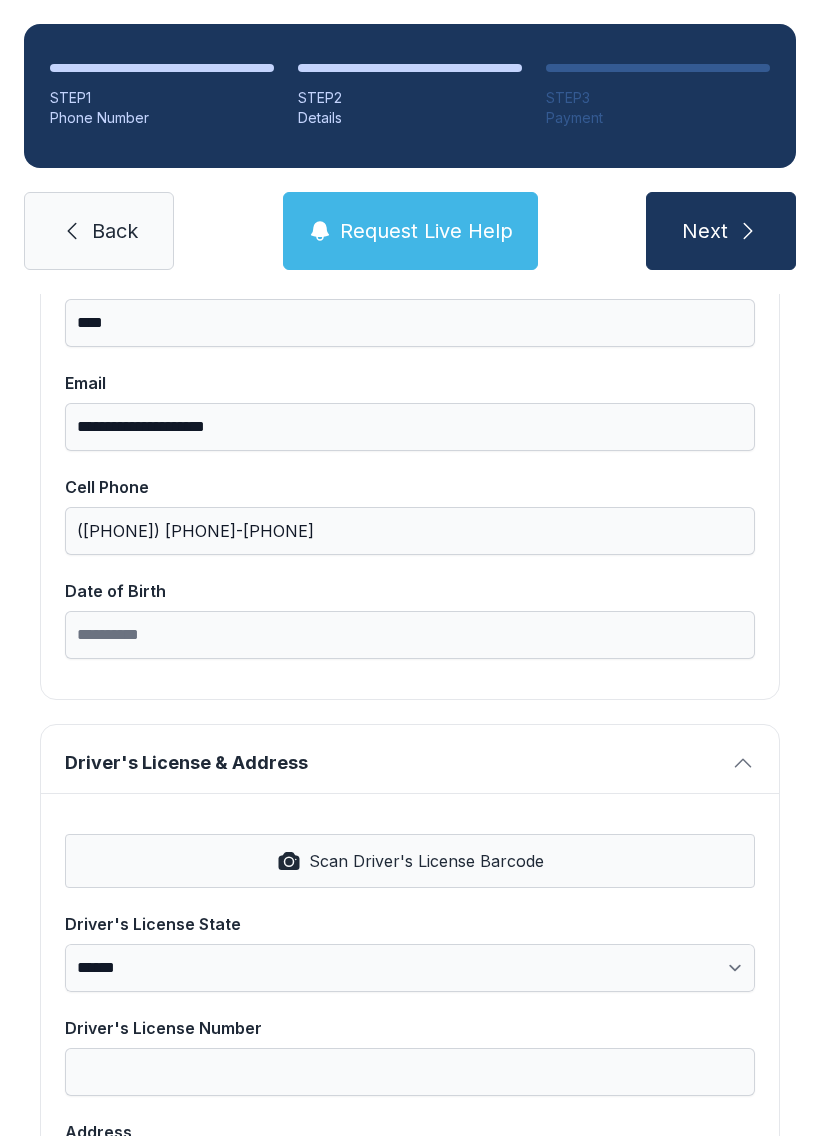 scroll, scrollTop: 357, scrollLeft: 0, axis: vertical 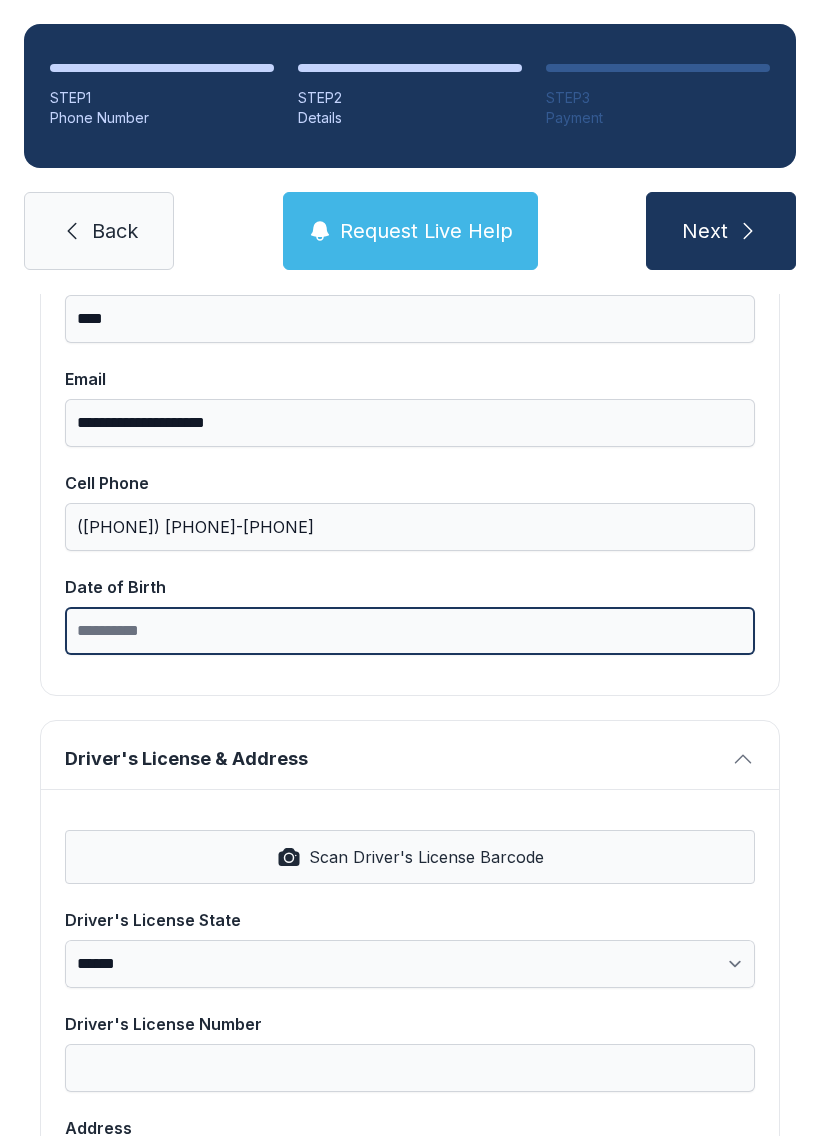 click on "Date of Birth" at bounding box center (410, 631) 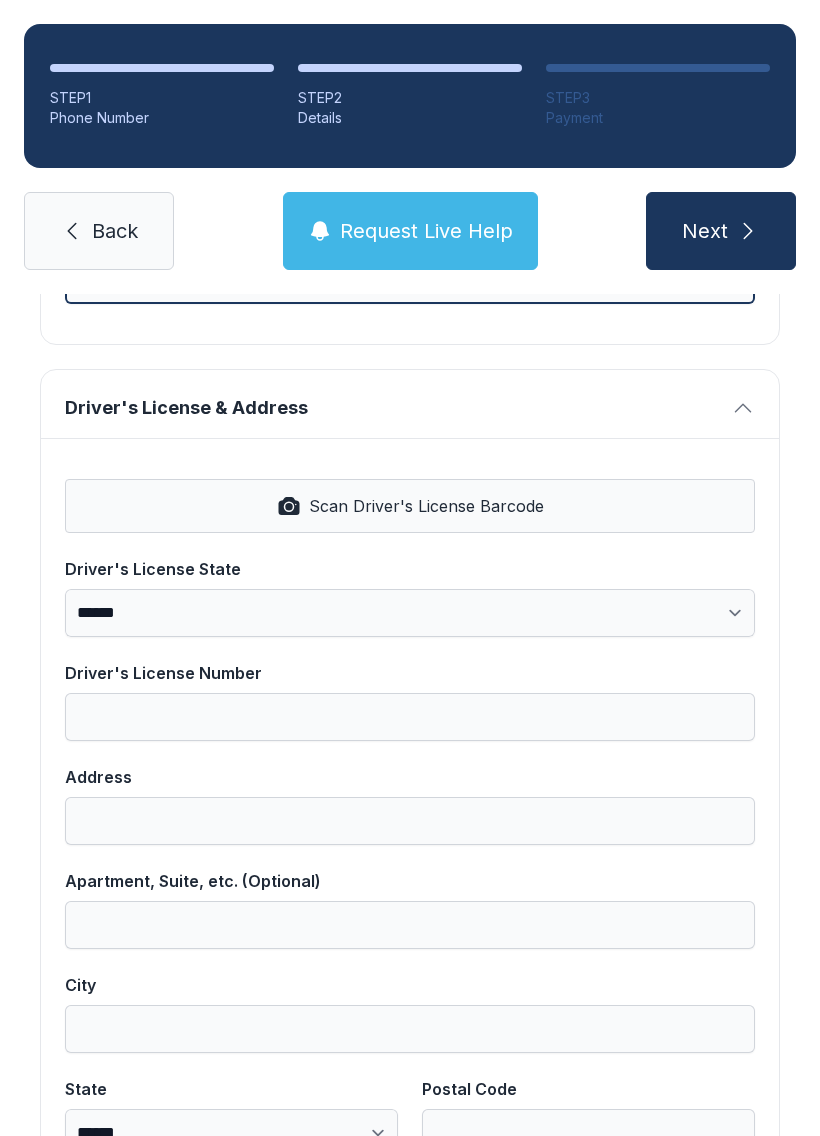 scroll, scrollTop: 709, scrollLeft: 0, axis: vertical 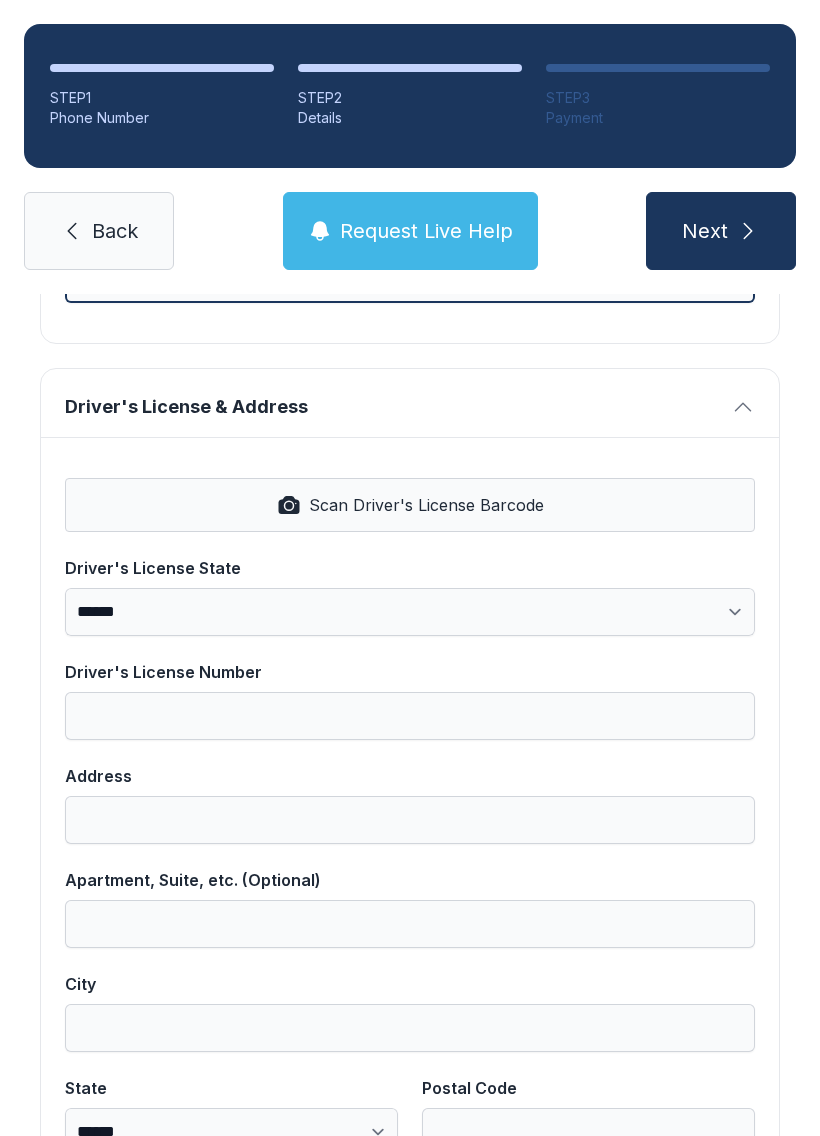 type on "**********" 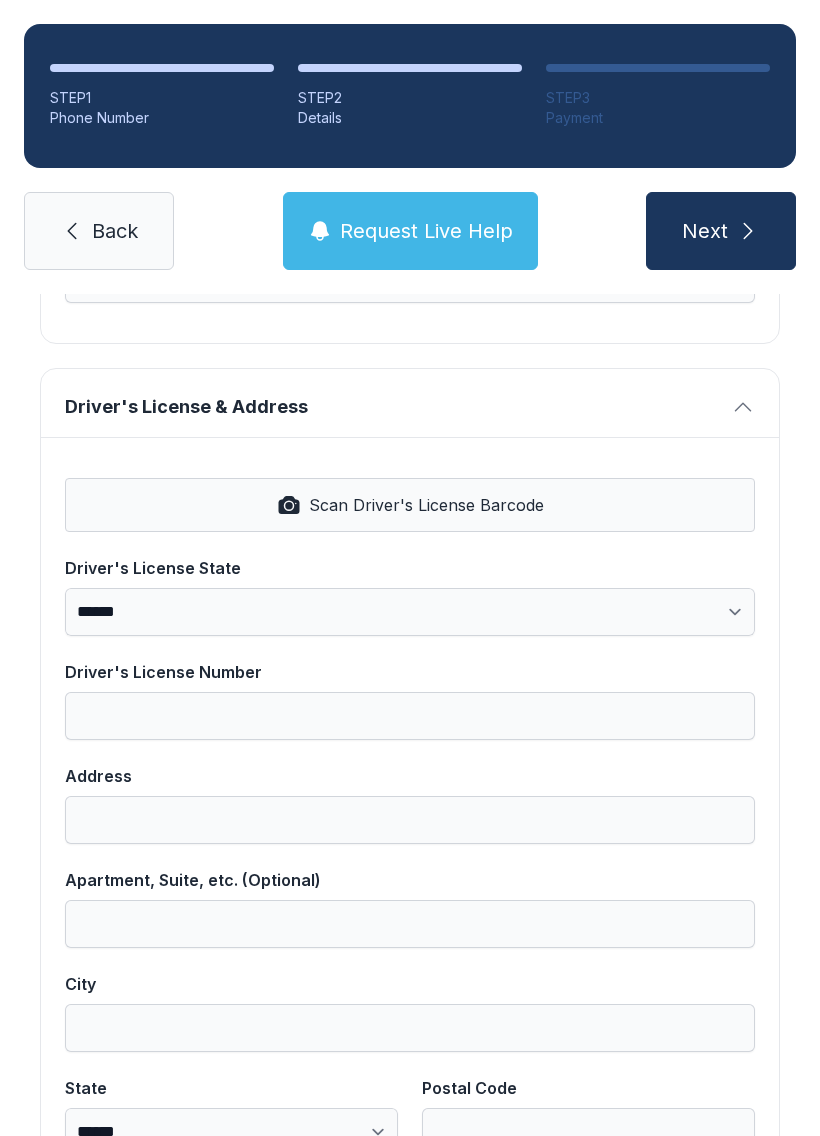 click on "Scan Driver's License Barcode" at bounding box center (410, 505) 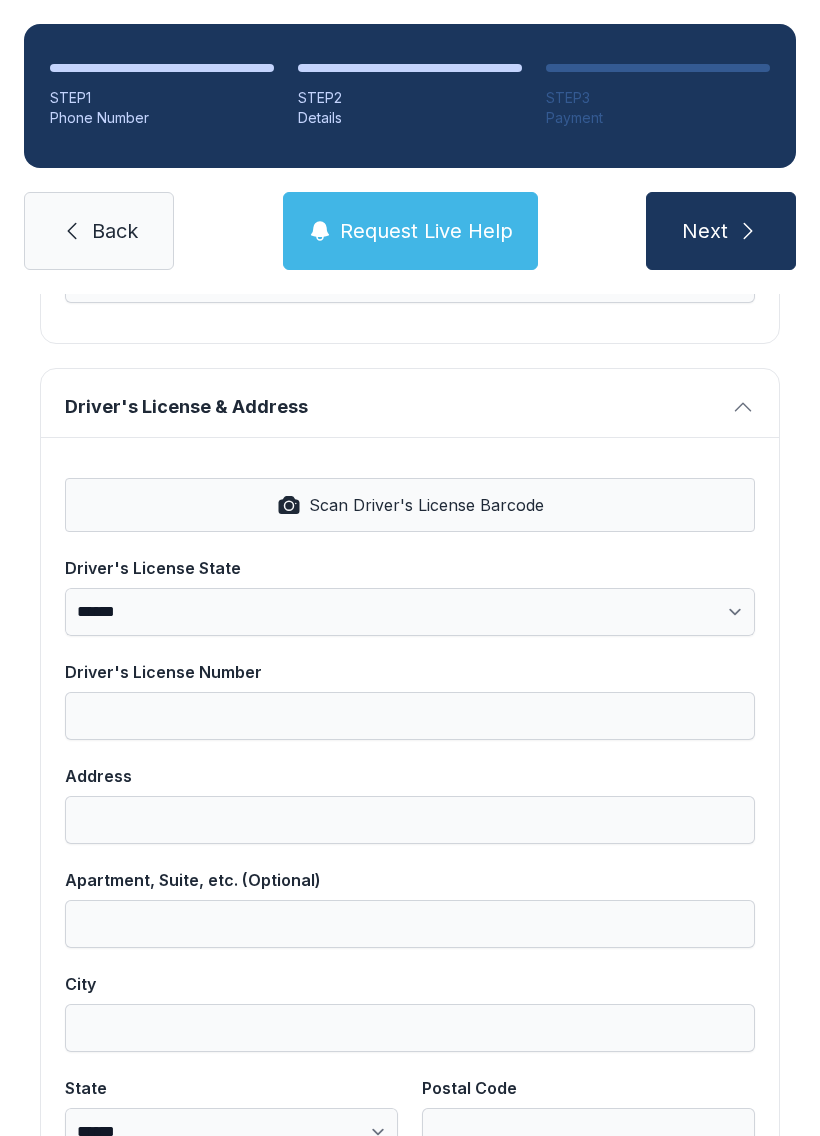 select on "**" 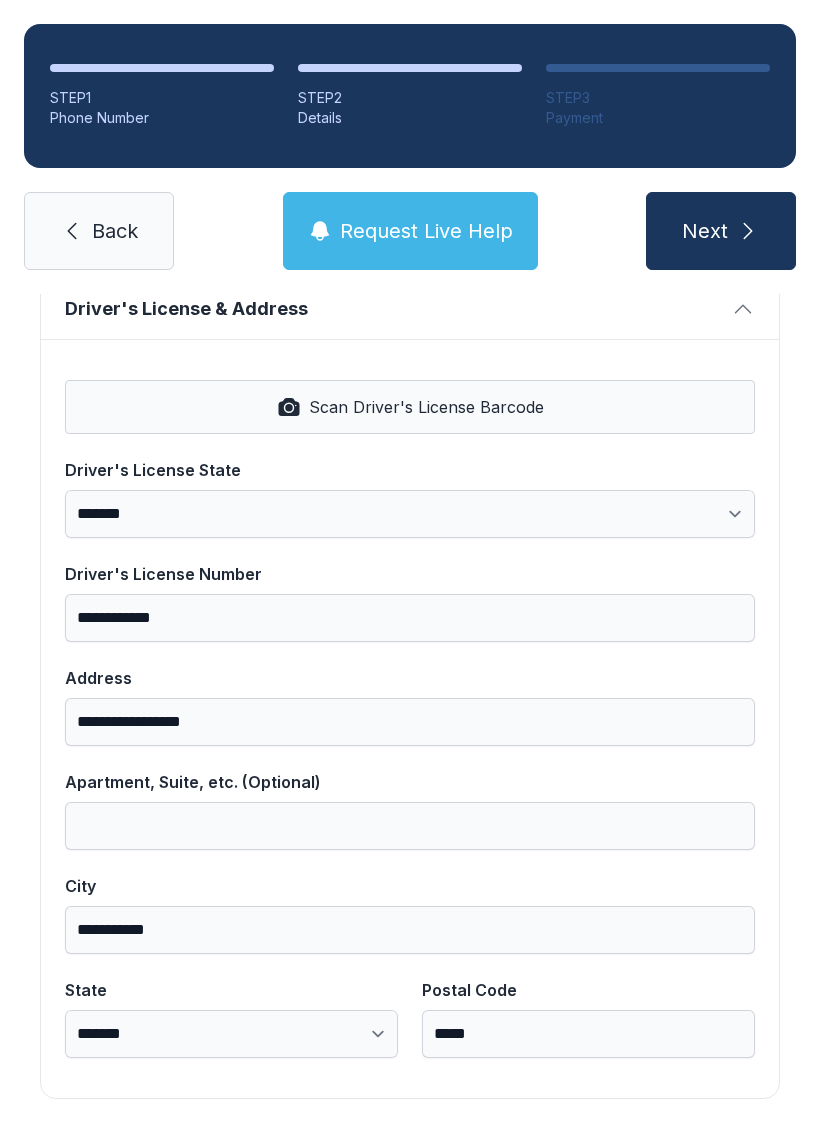 scroll, scrollTop: 806, scrollLeft: 0, axis: vertical 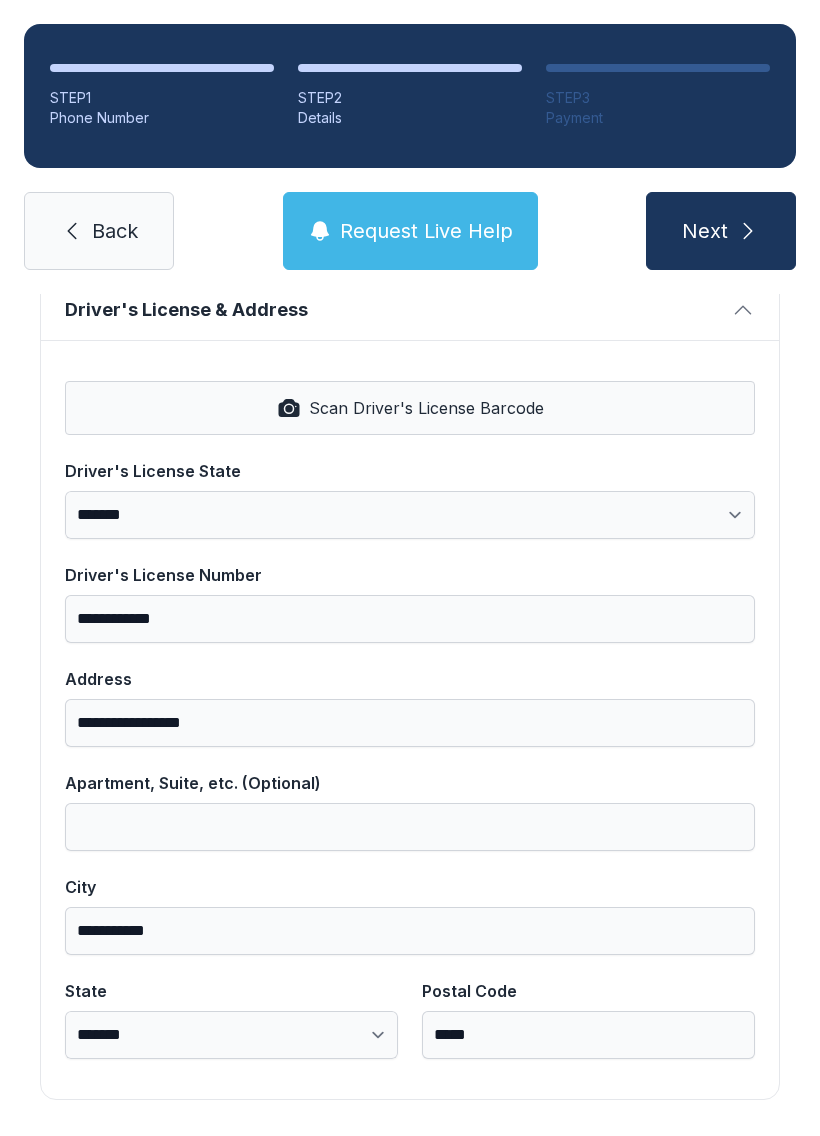 click on "Next" at bounding box center [721, 231] 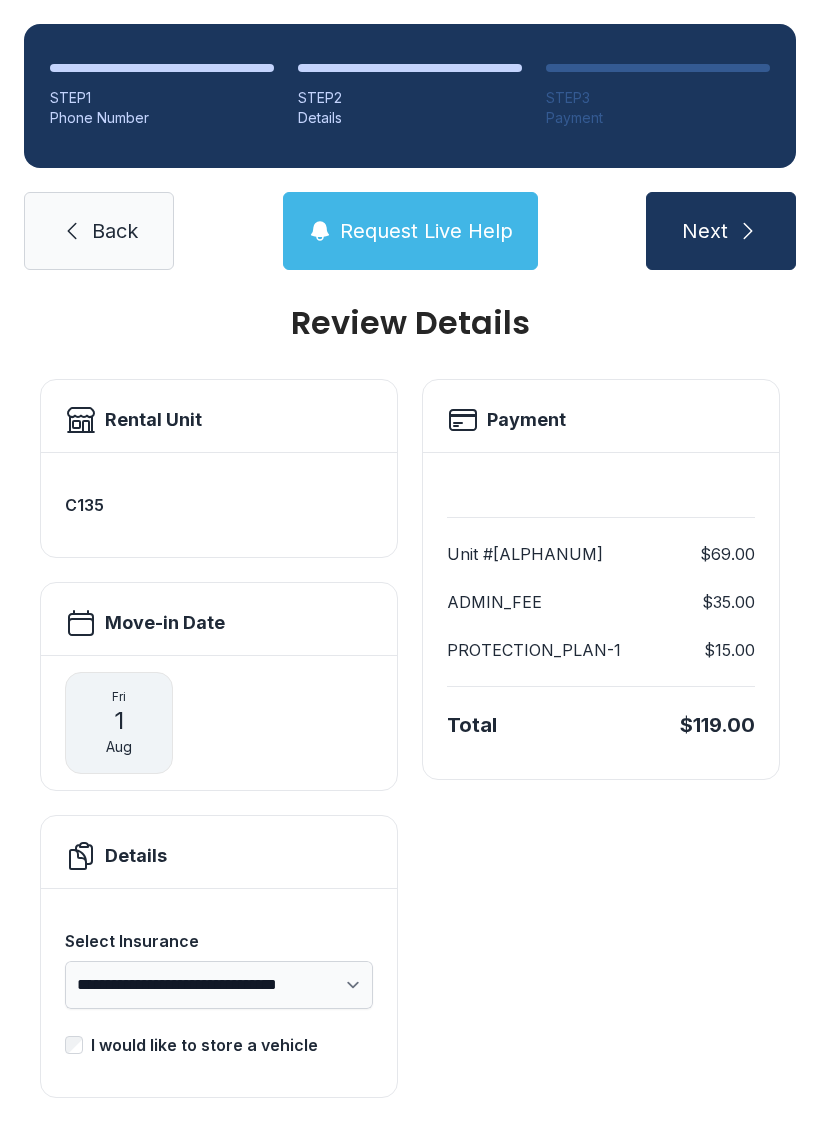scroll, scrollTop: 25, scrollLeft: 0, axis: vertical 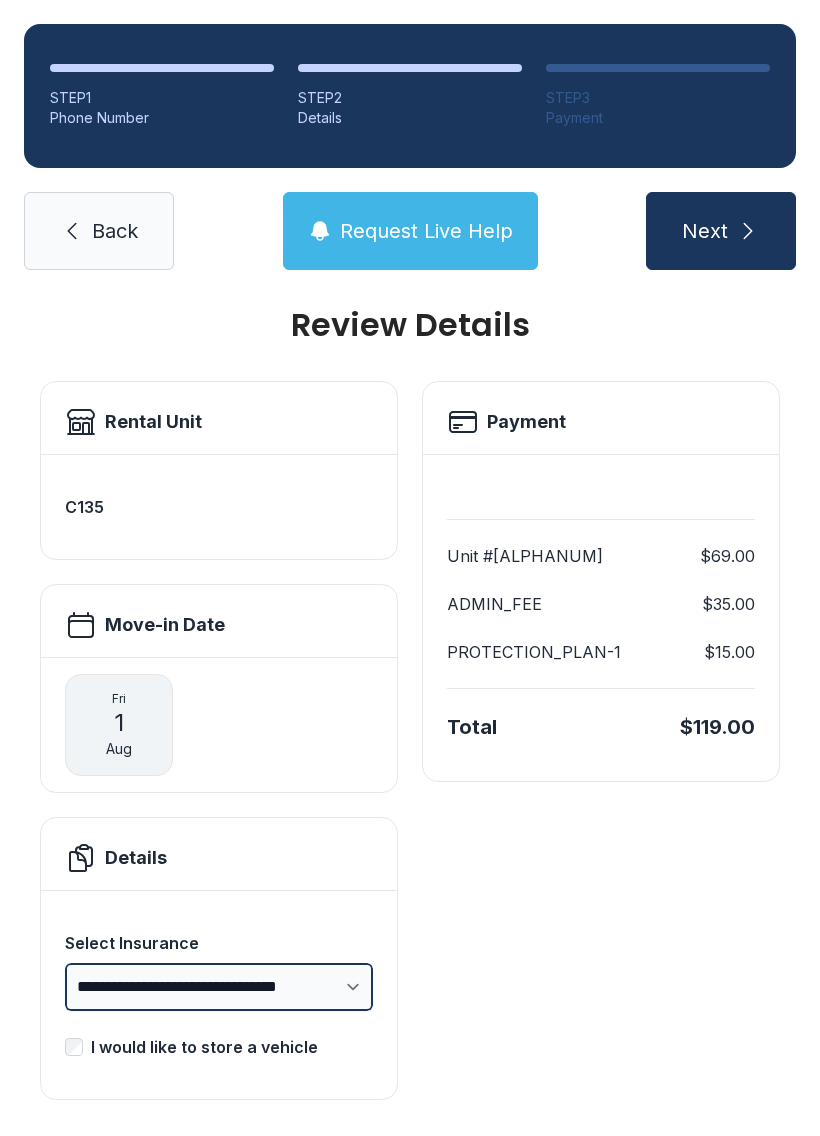 click on "**********" at bounding box center [219, 987] 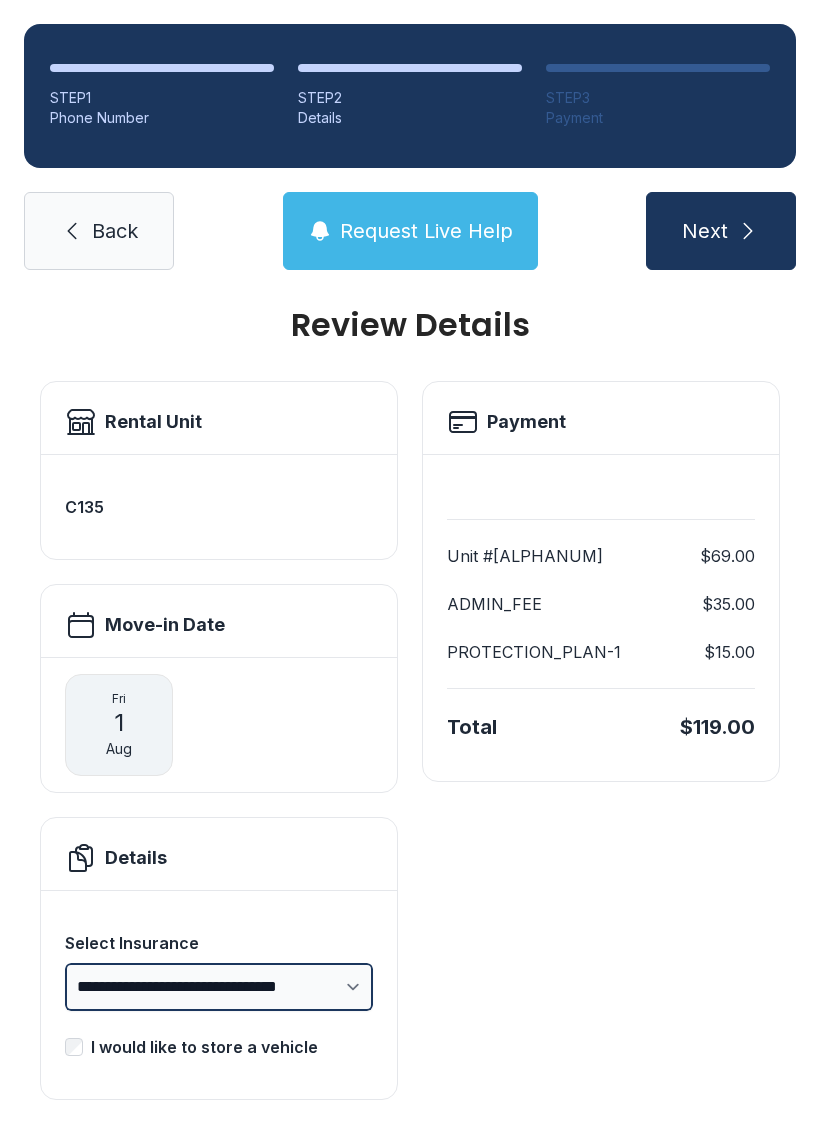 click on "**********" at bounding box center (219, 987) 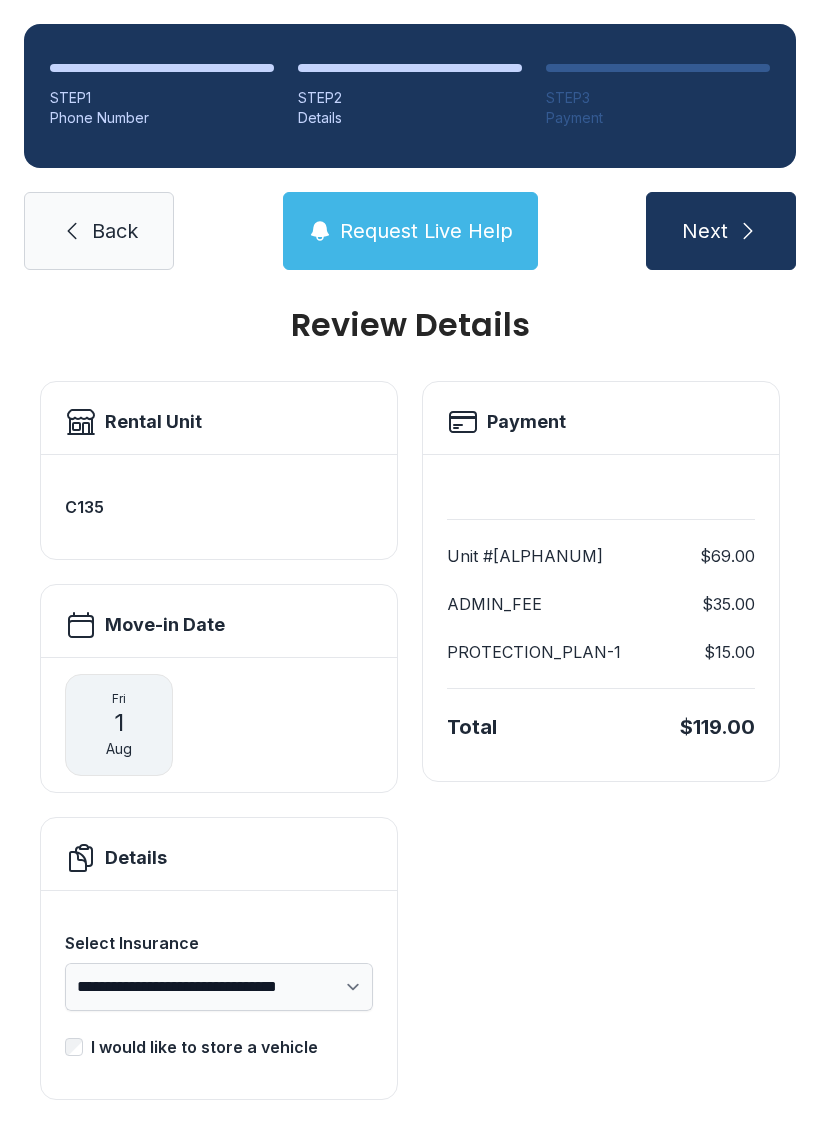 click on "Details" at bounding box center [219, 854] 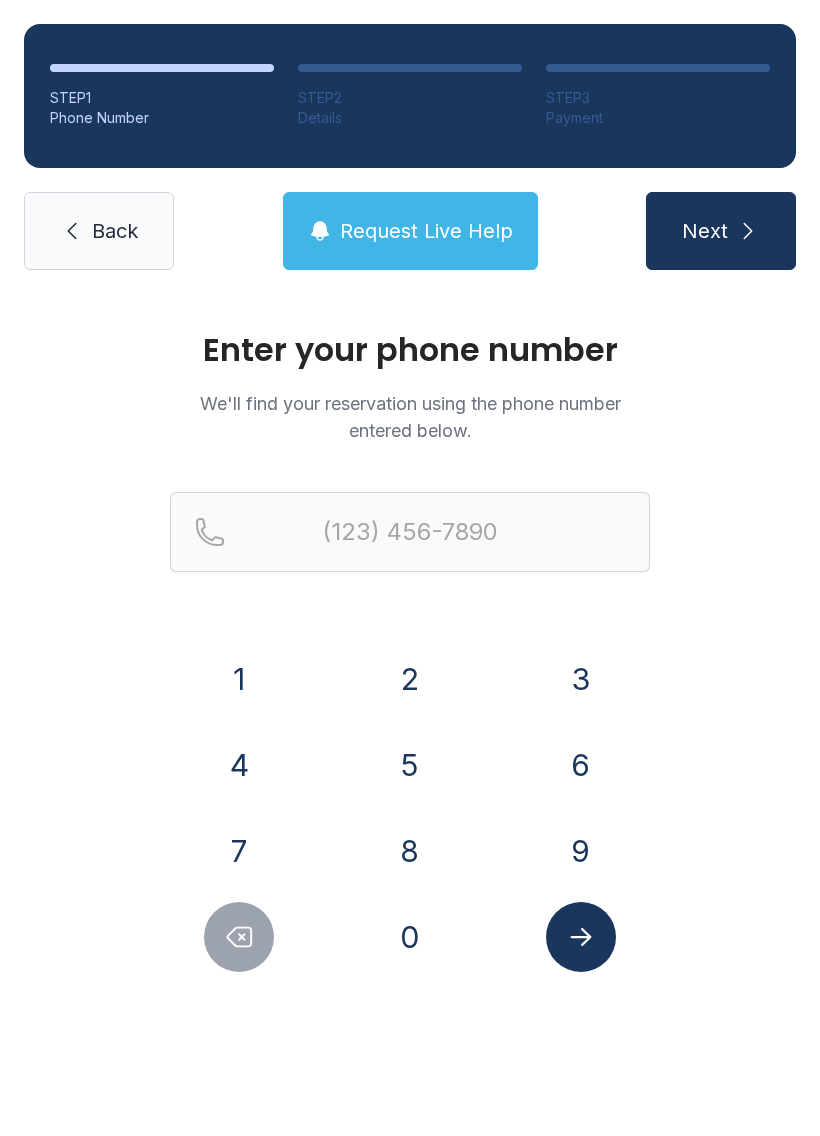 click on "2" at bounding box center [410, 679] 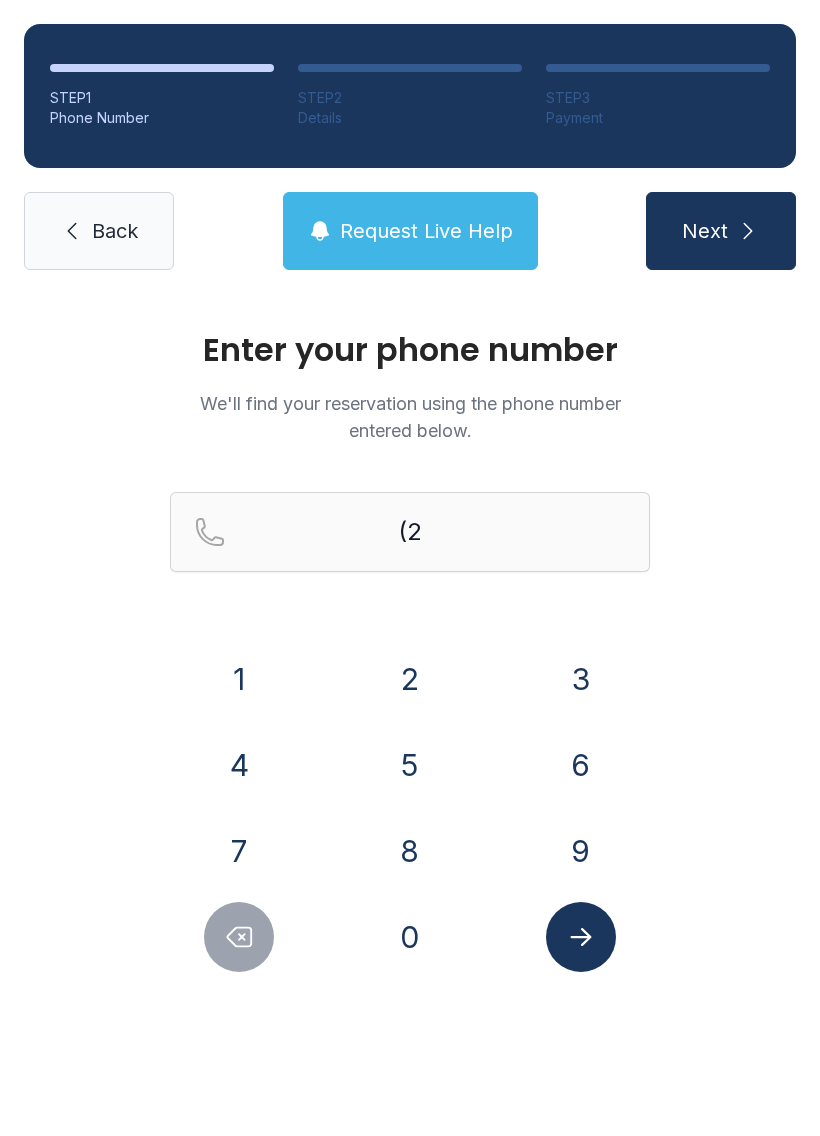 click on "2" at bounding box center (410, 679) 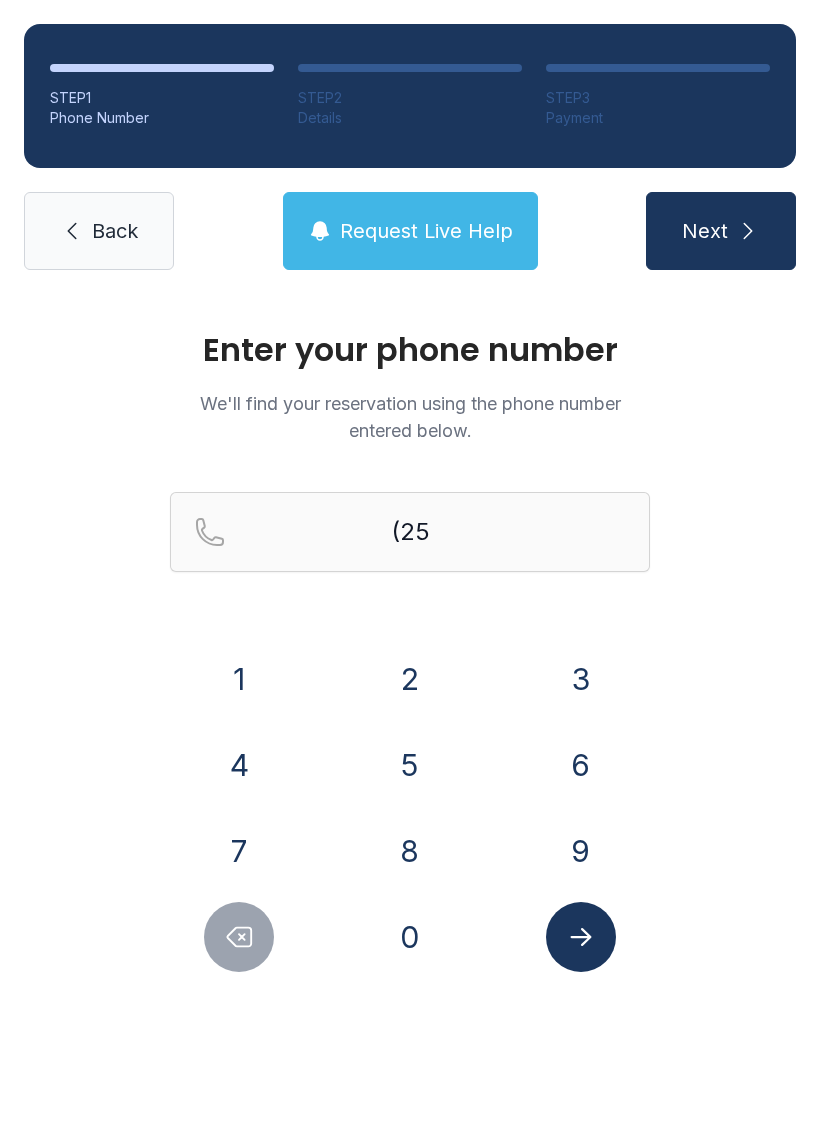 click 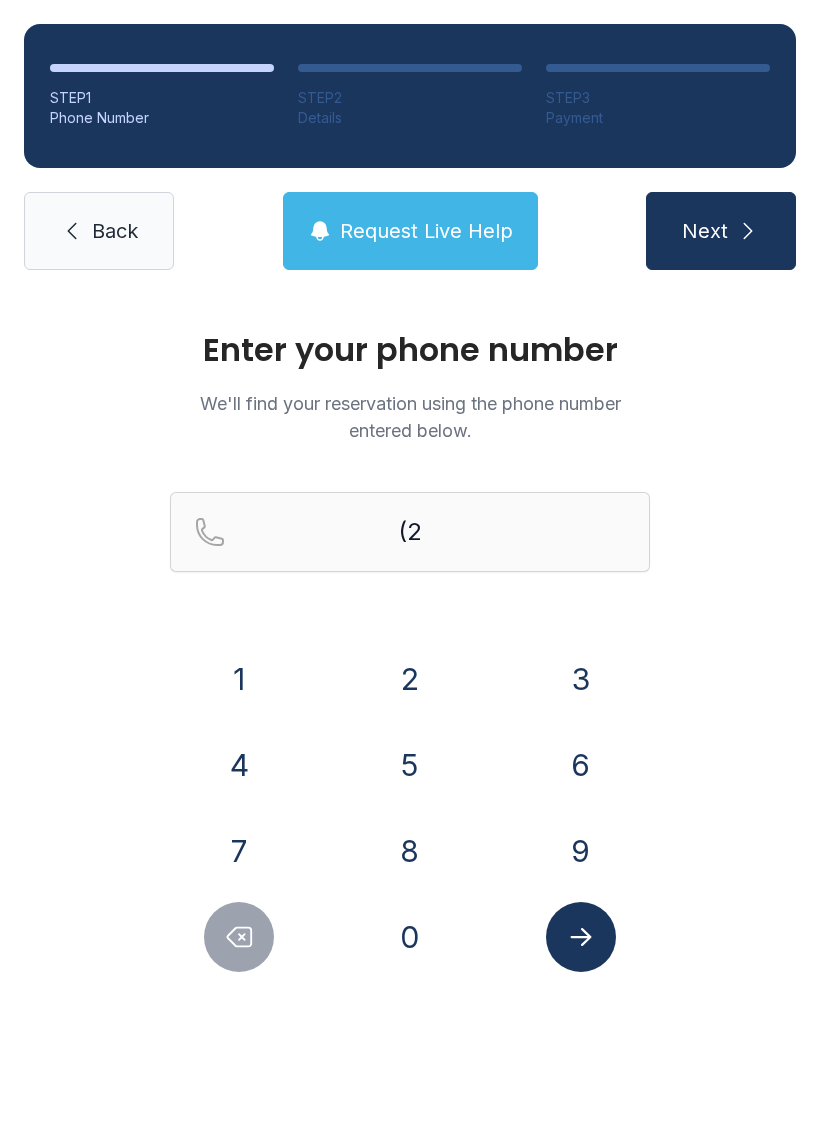 click on "2" at bounding box center [410, 679] 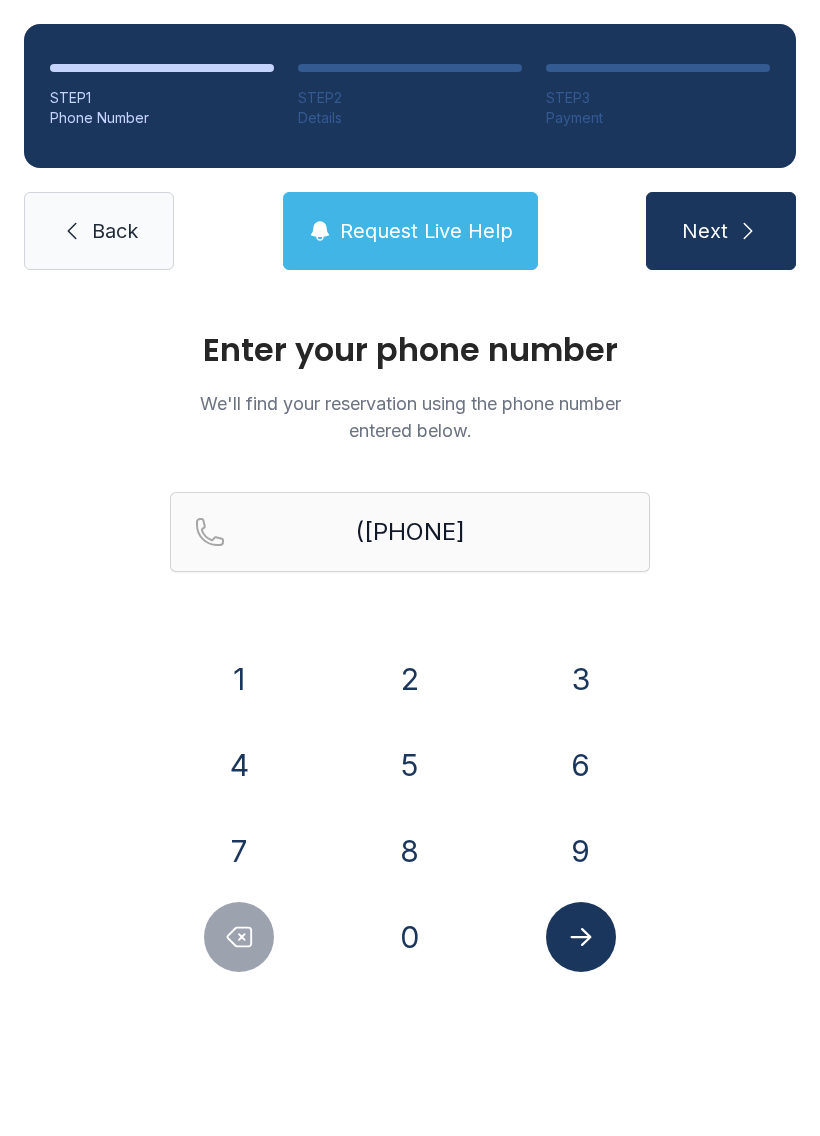 click on "5" at bounding box center [410, 765] 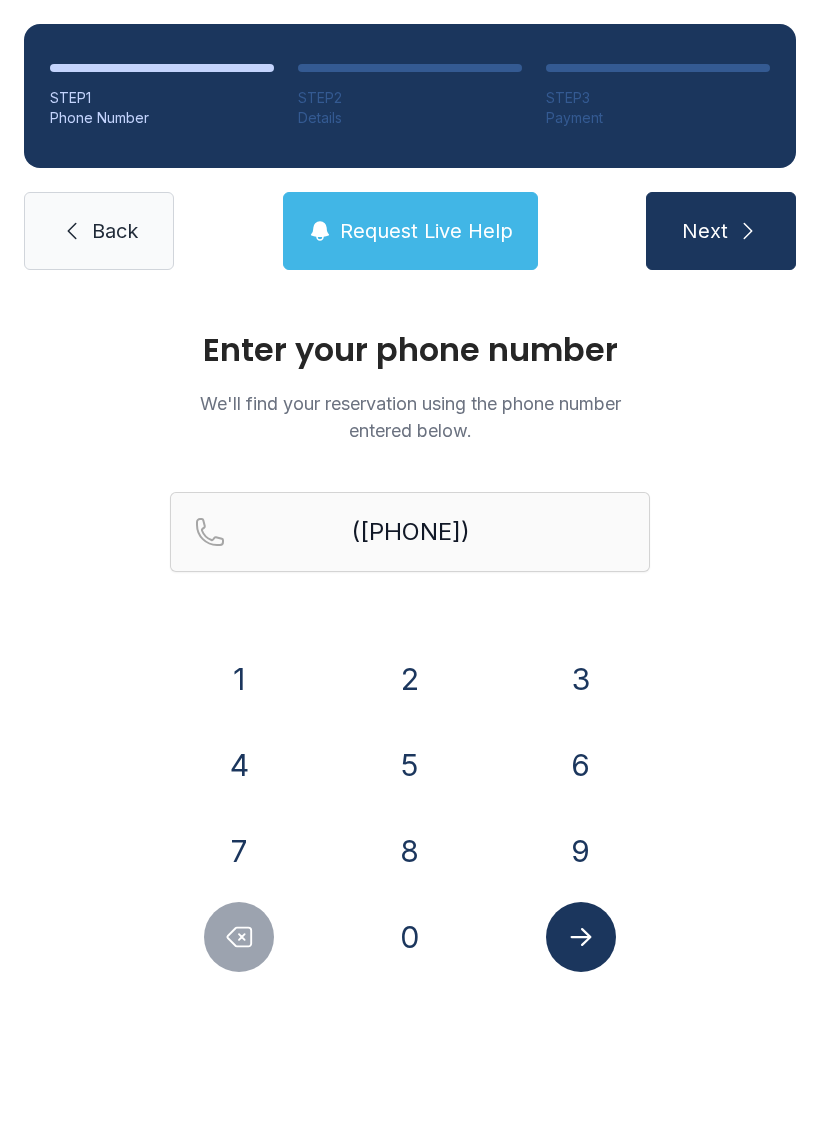 click on "8" at bounding box center [410, 851] 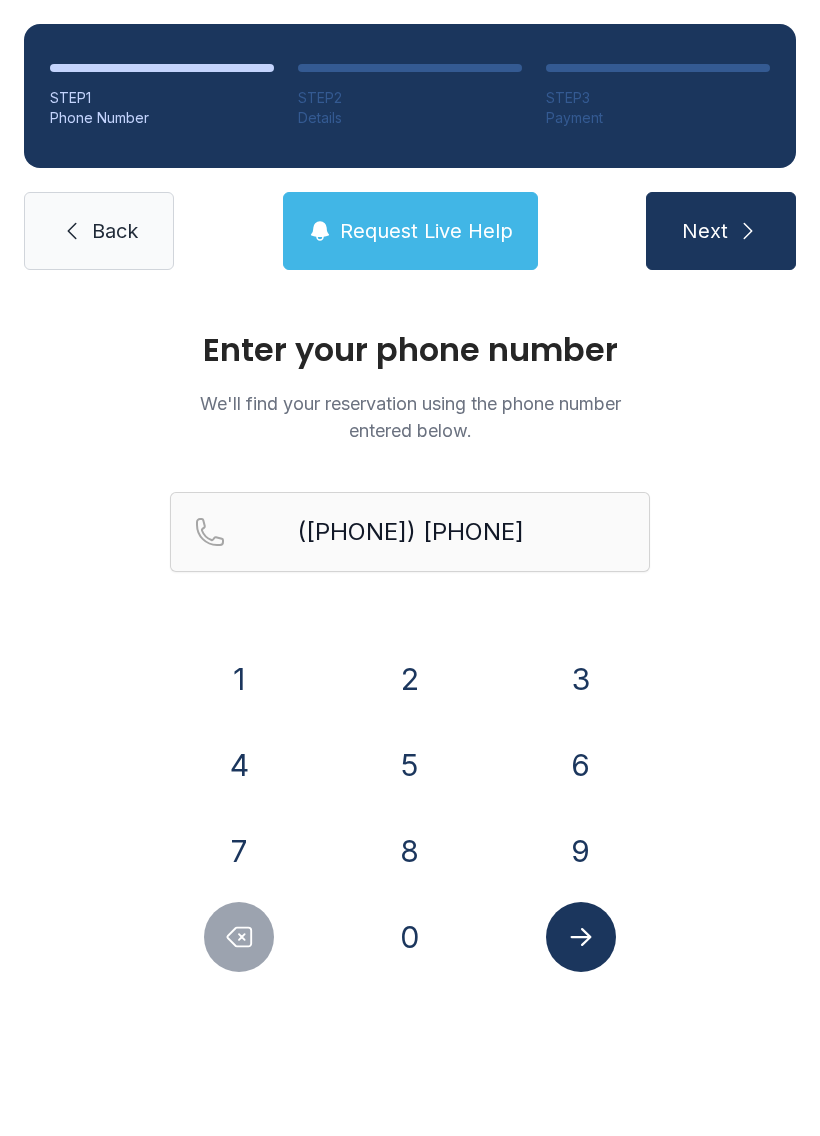 click on "2" at bounding box center [410, 679] 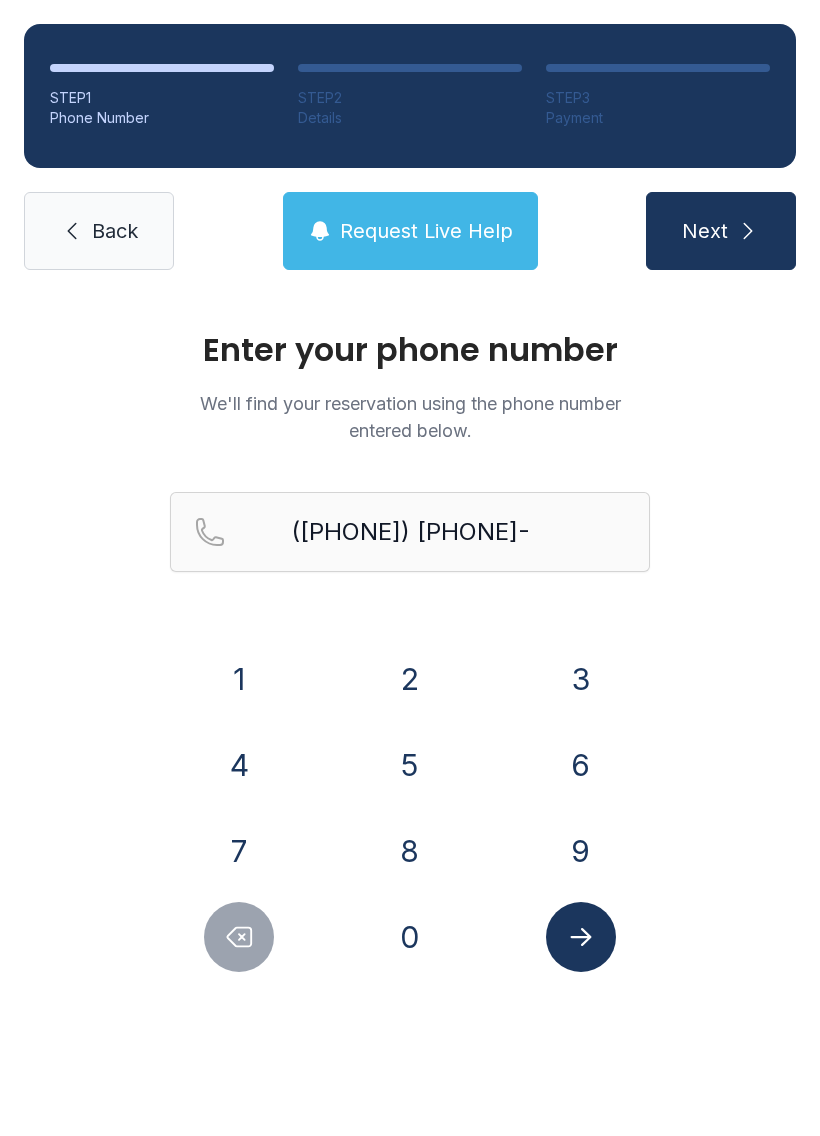click on "0" at bounding box center (410, 937) 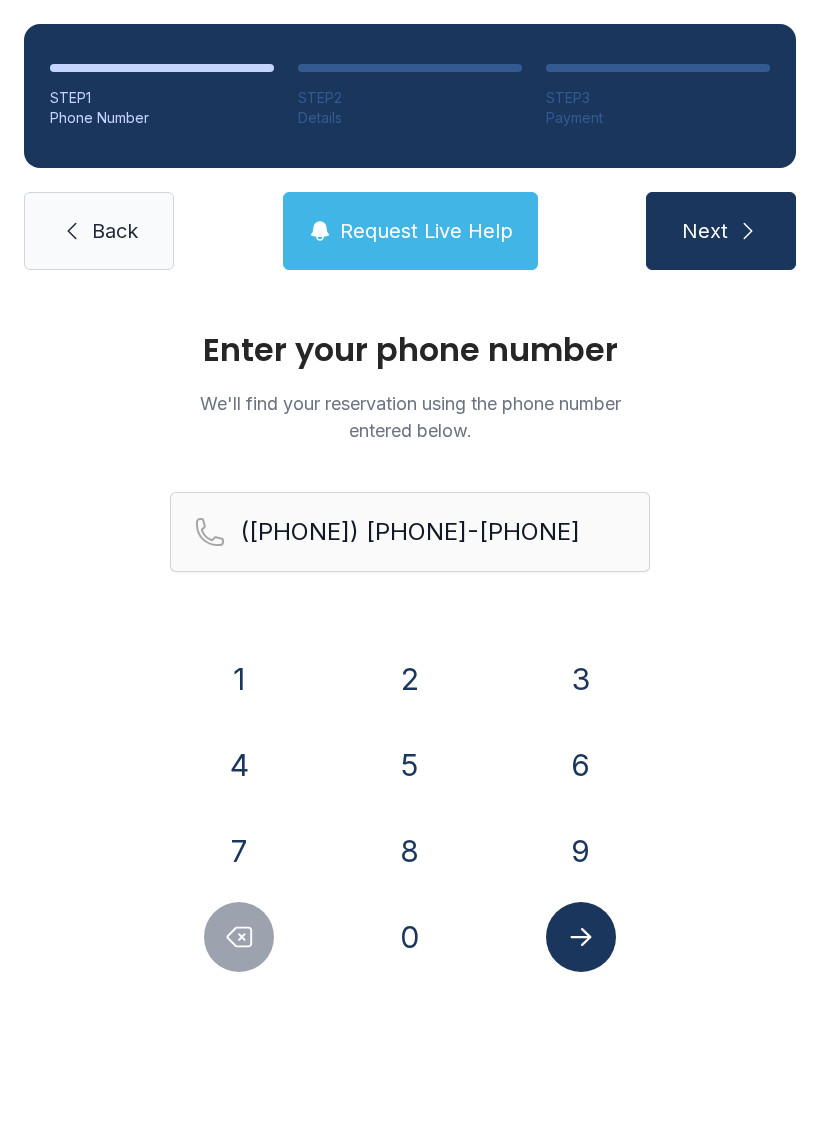 click on "7" at bounding box center [239, 851] 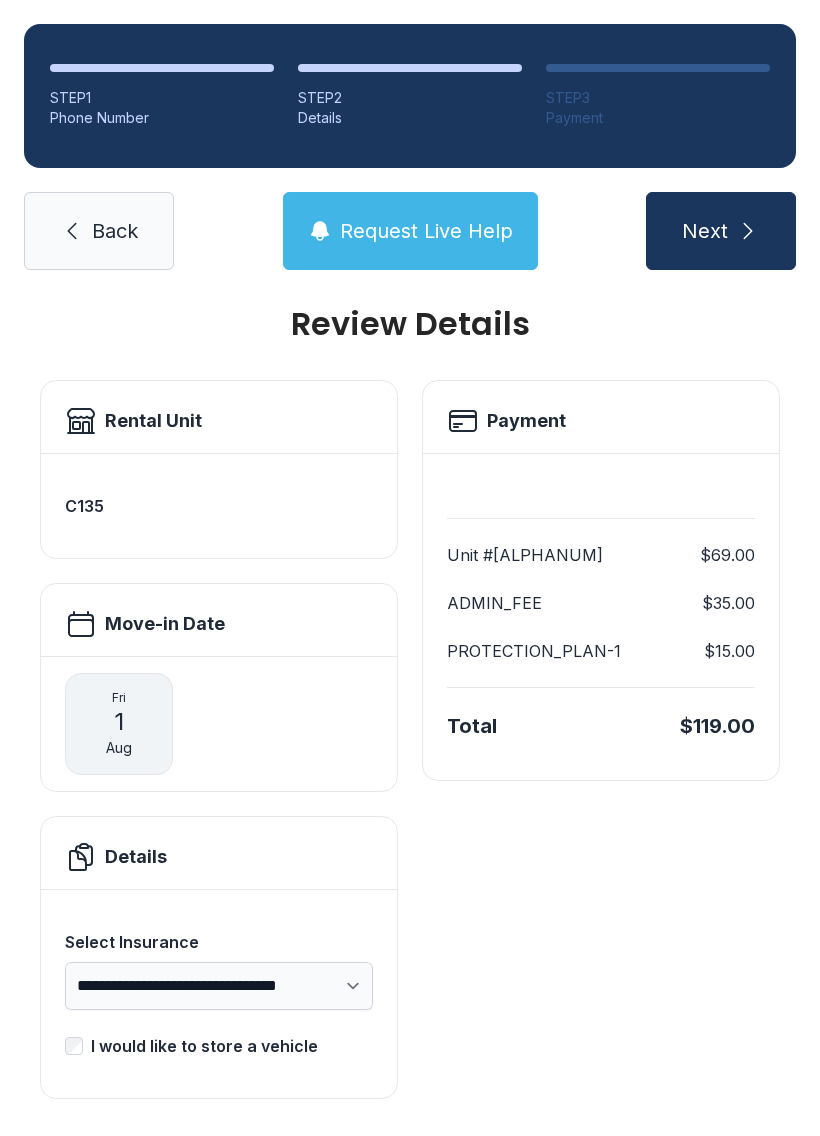scroll, scrollTop: 25, scrollLeft: 0, axis: vertical 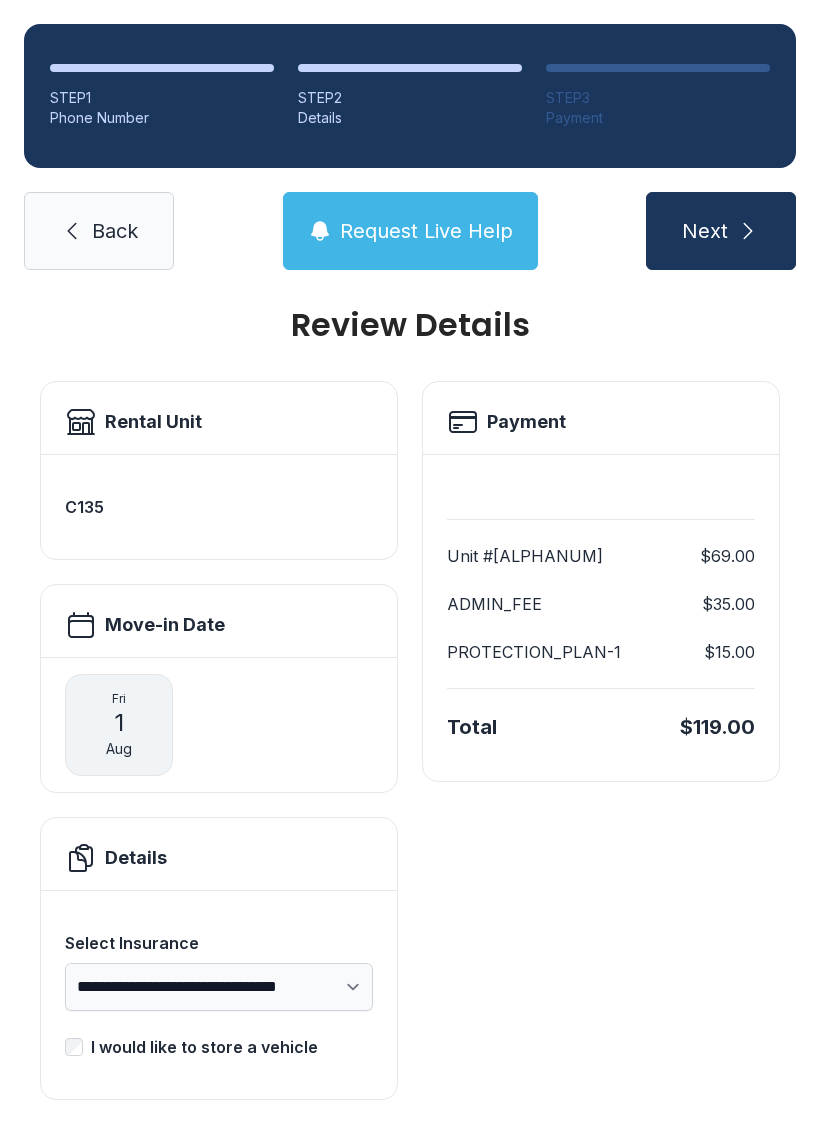 click on "Request Live Help" at bounding box center [426, 231] 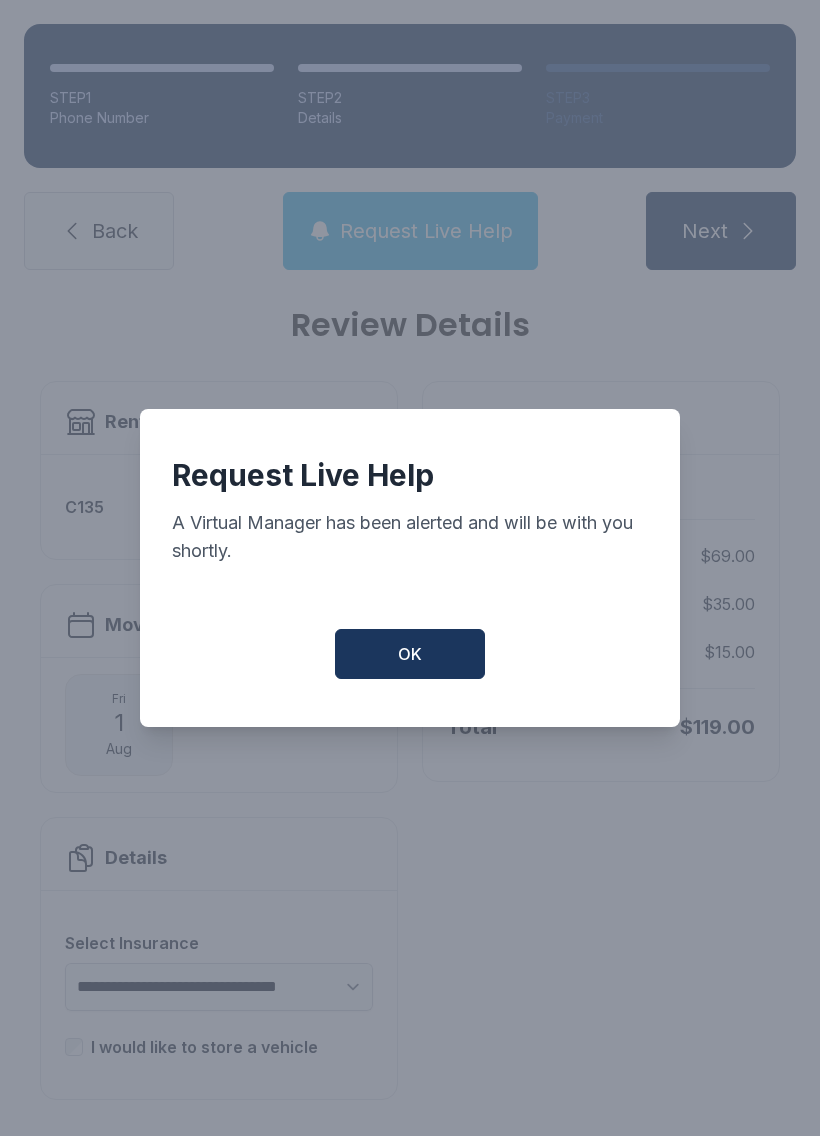 click on "OK" at bounding box center [410, 654] 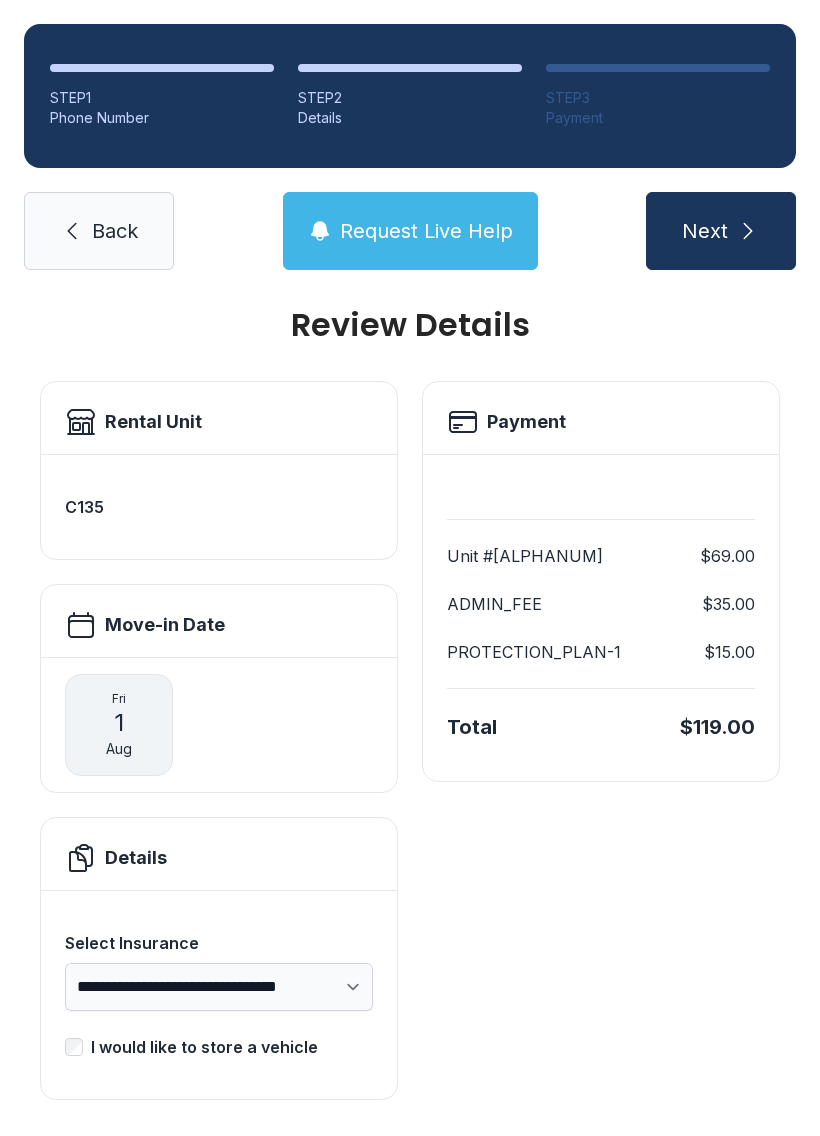click on "Next" at bounding box center [721, 231] 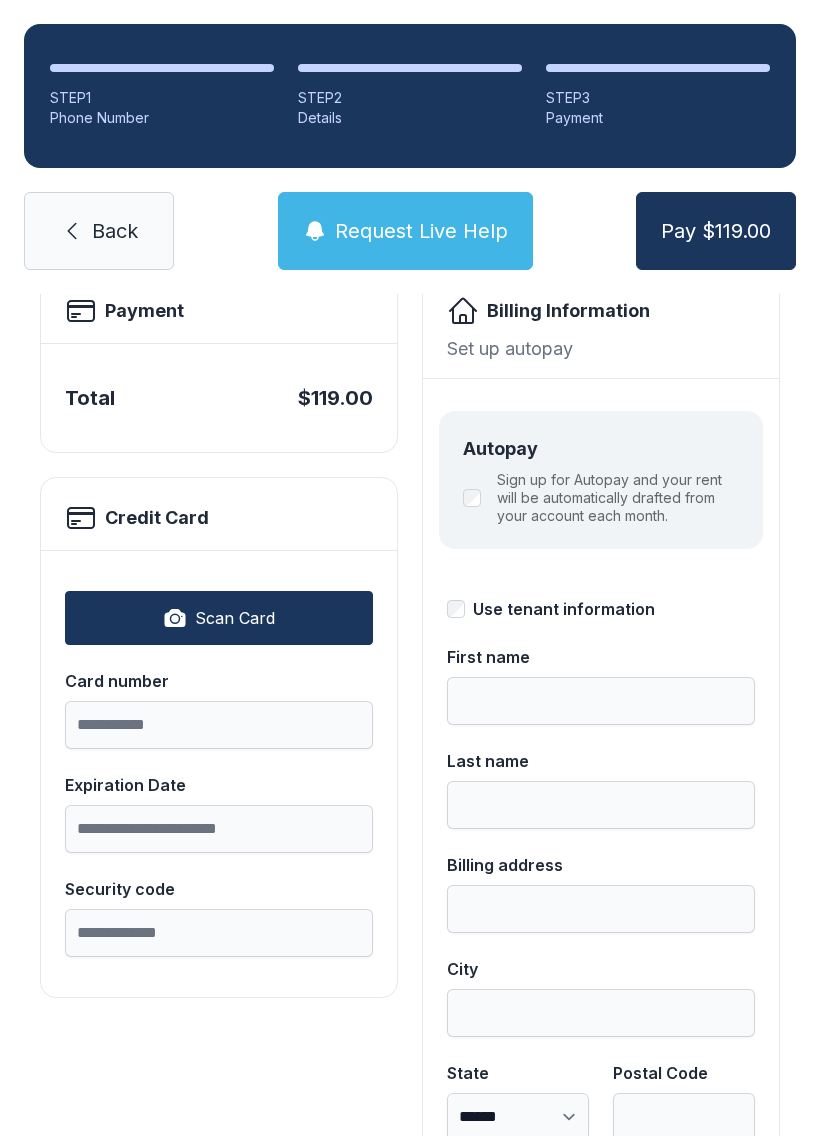 scroll, scrollTop: 167, scrollLeft: 0, axis: vertical 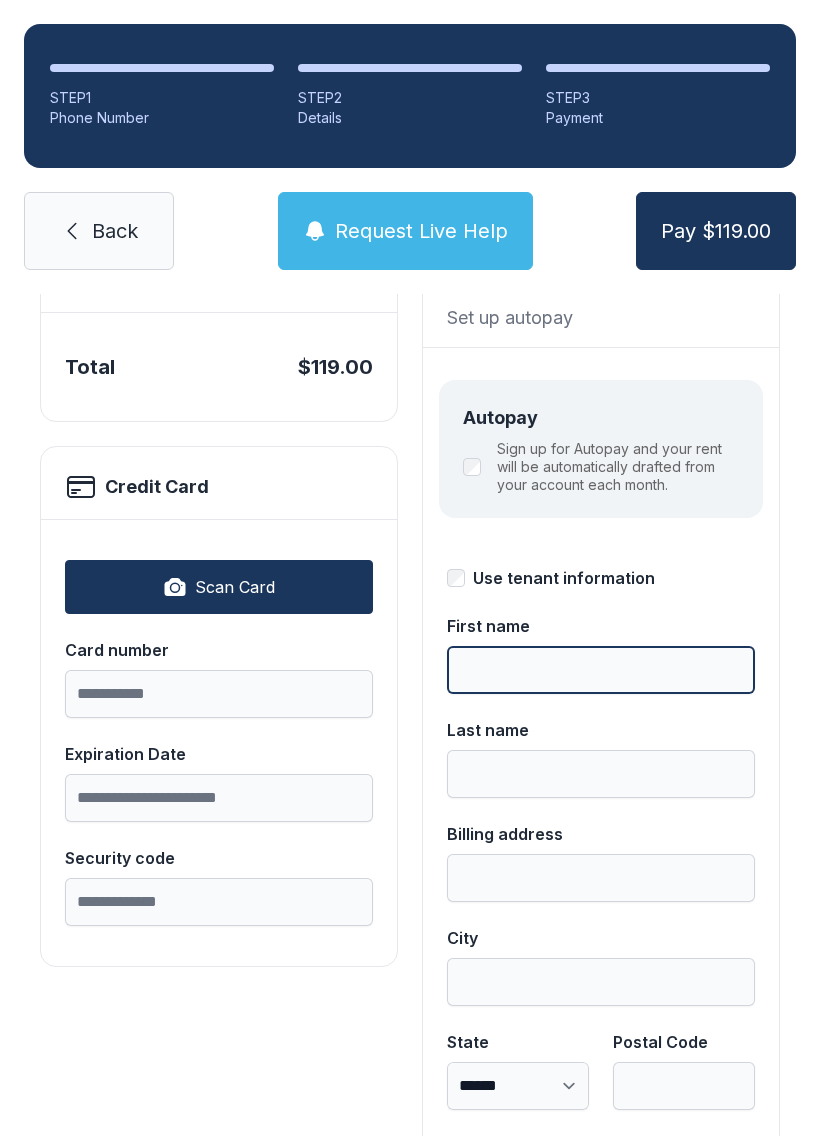click on "First name" at bounding box center [601, 670] 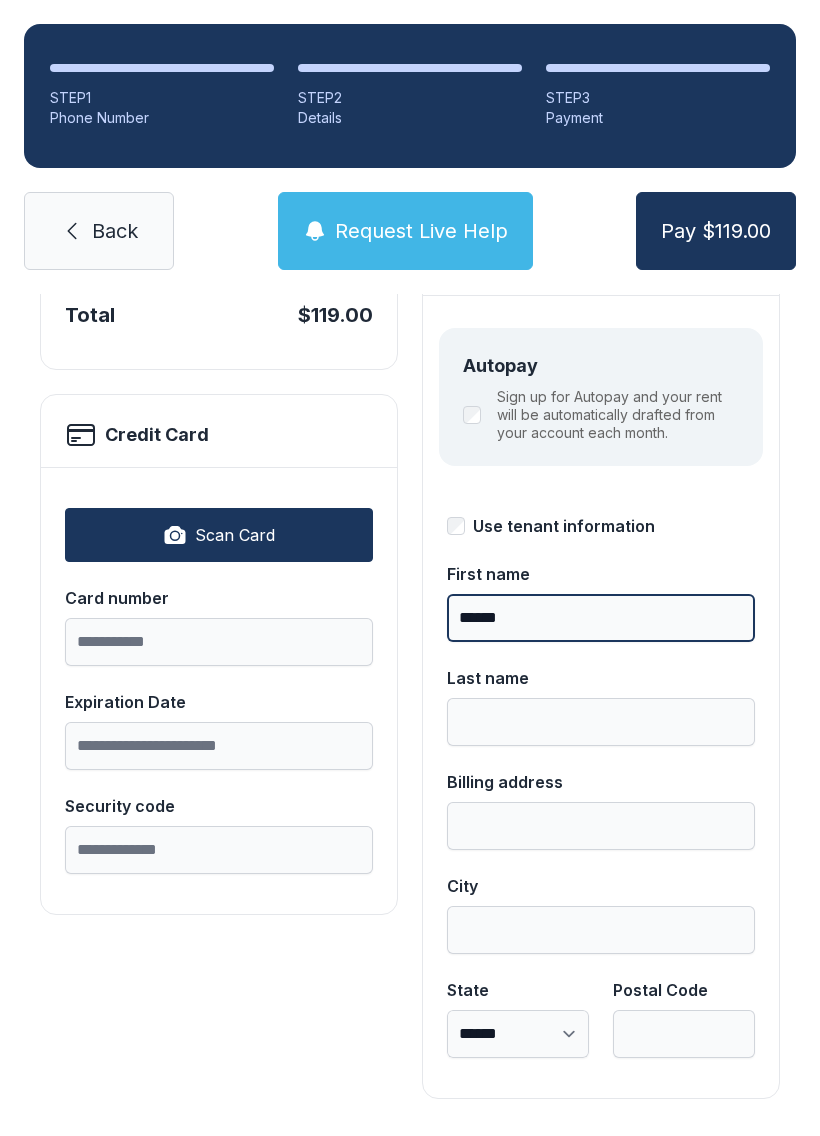scroll, scrollTop: 218, scrollLeft: 0, axis: vertical 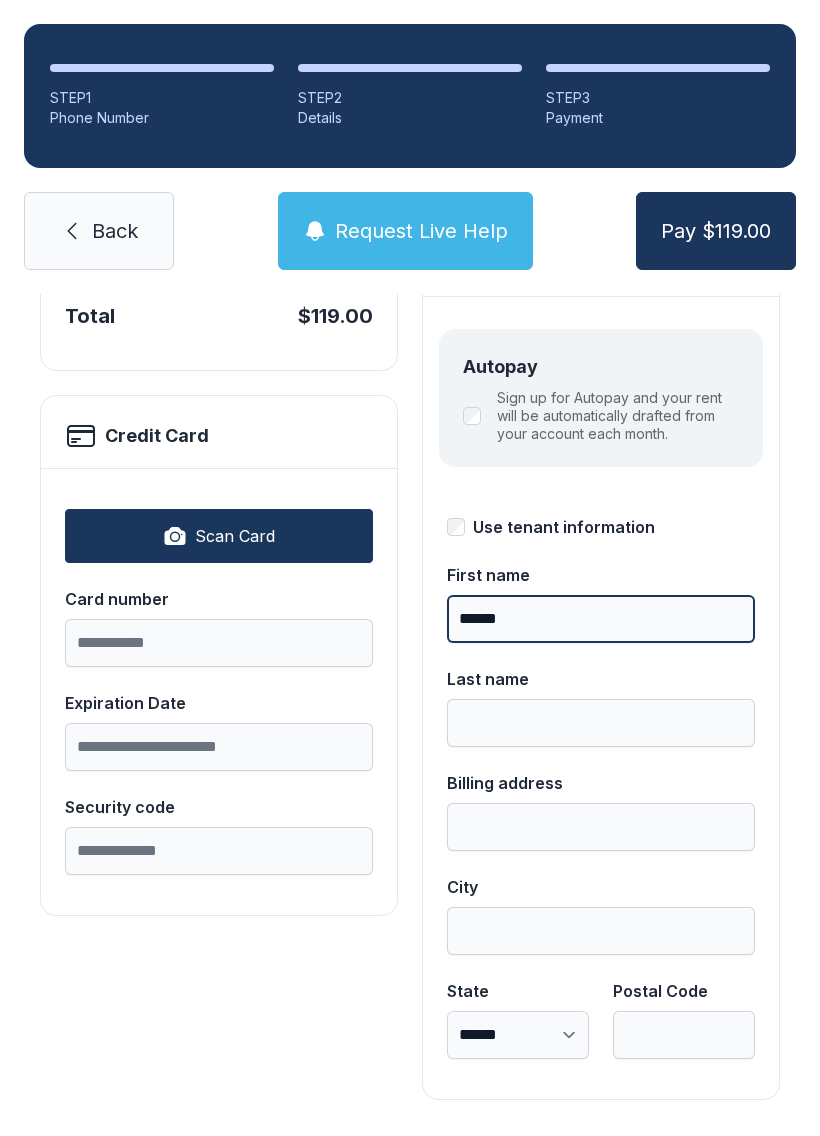 type on "******" 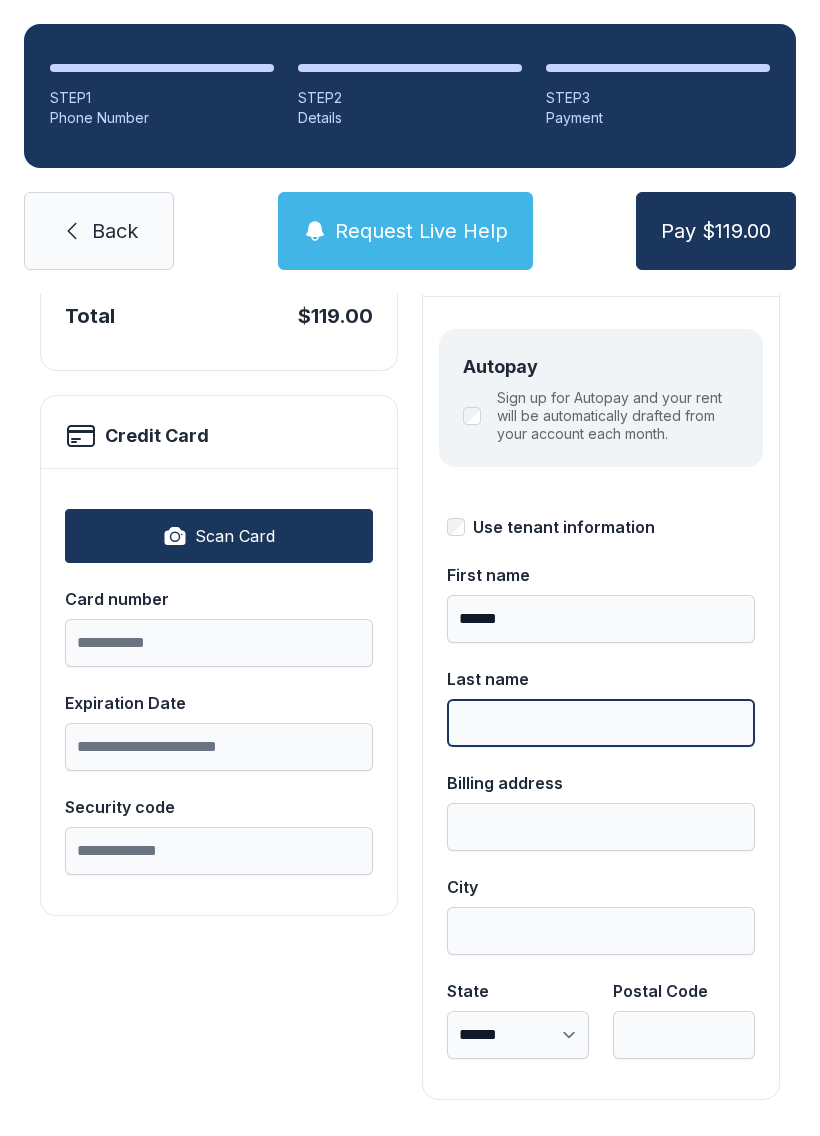 click on "Last name" at bounding box center (601, 723) 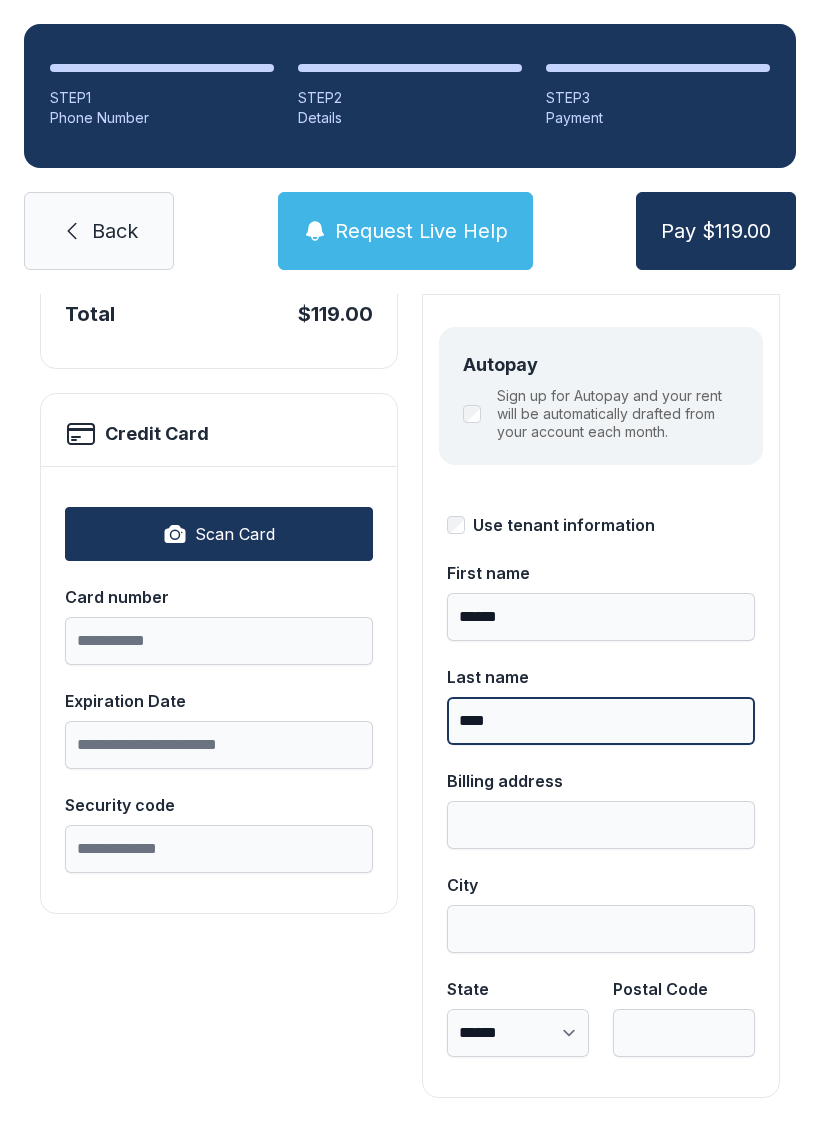 scroll, scrollTop: 218, scrollLeft: 0, axis: vertical 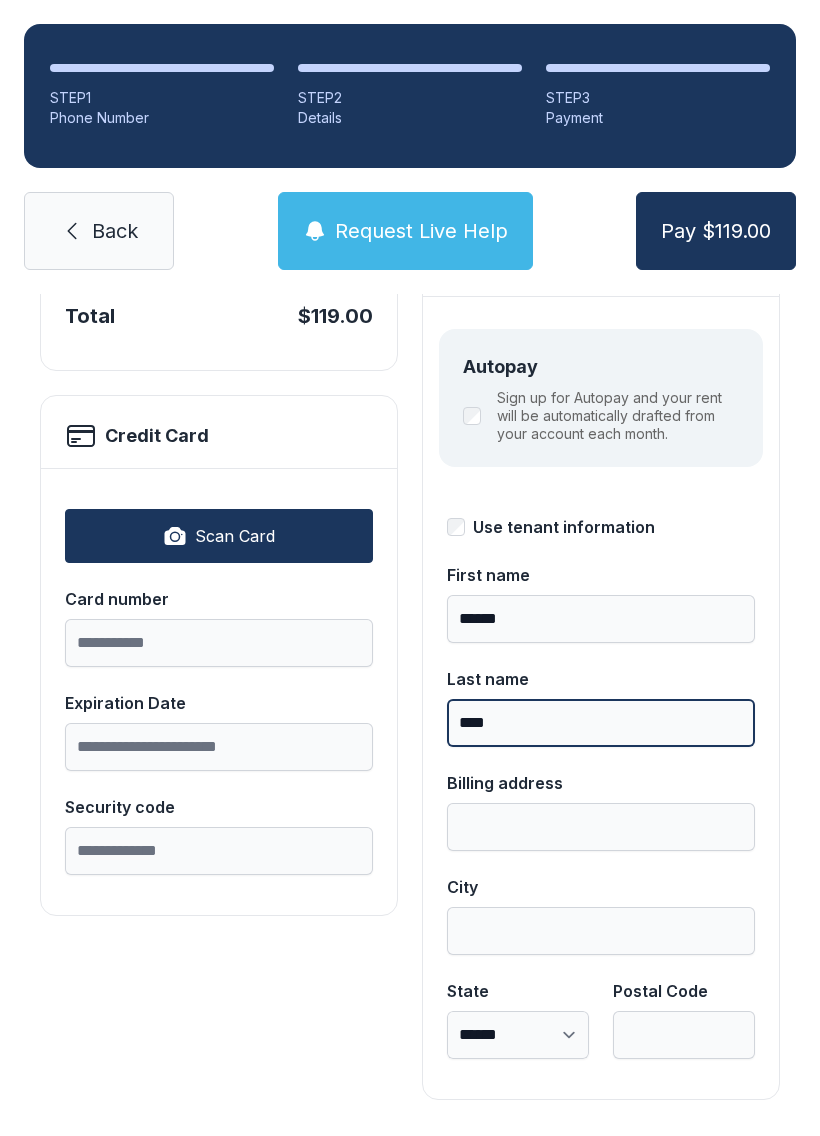 type on "****" 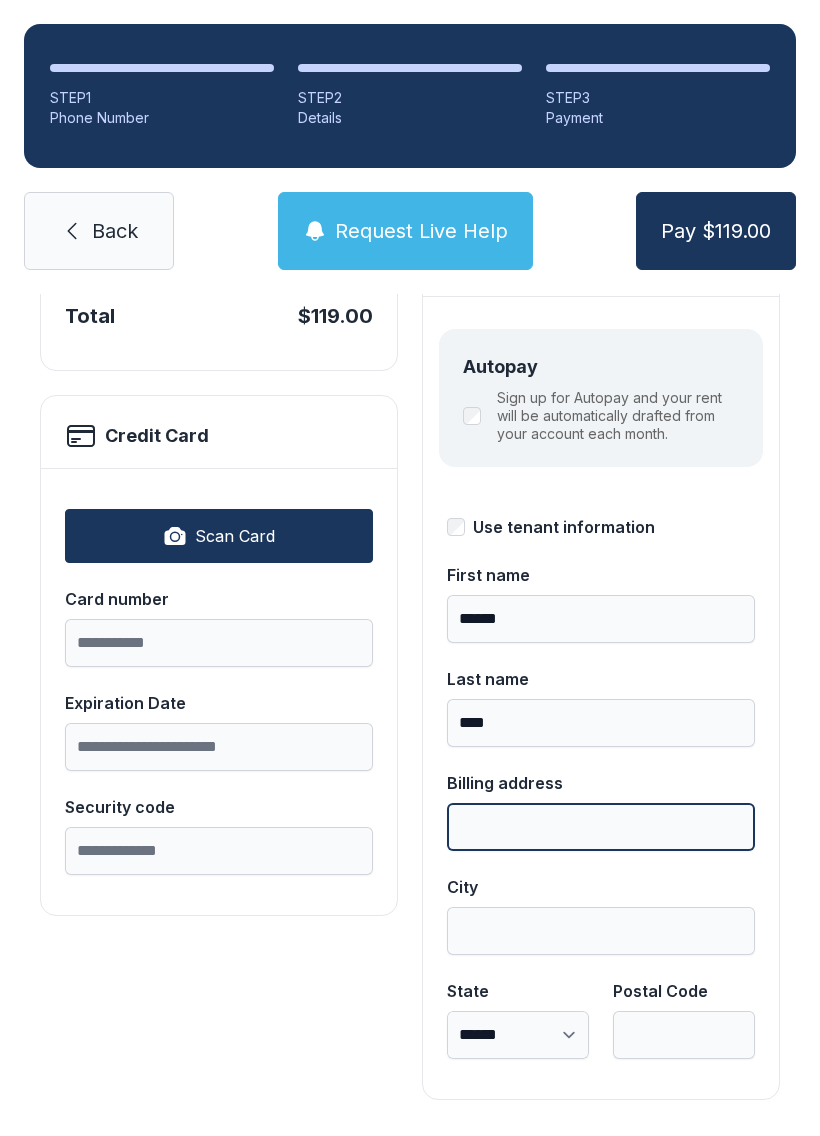 click on "Billing address" at bounding box center (601, 827) 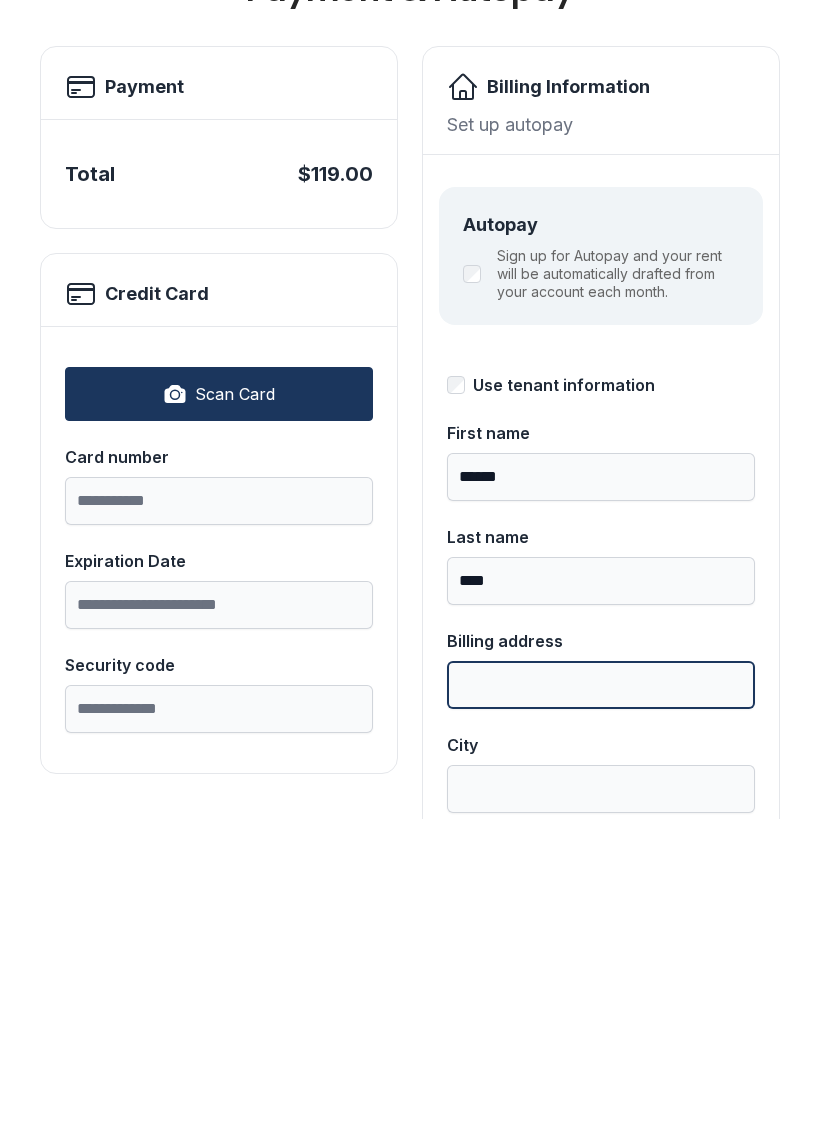 scroll, scrollTop: 30, scrollLeft: 0, axis: vertical 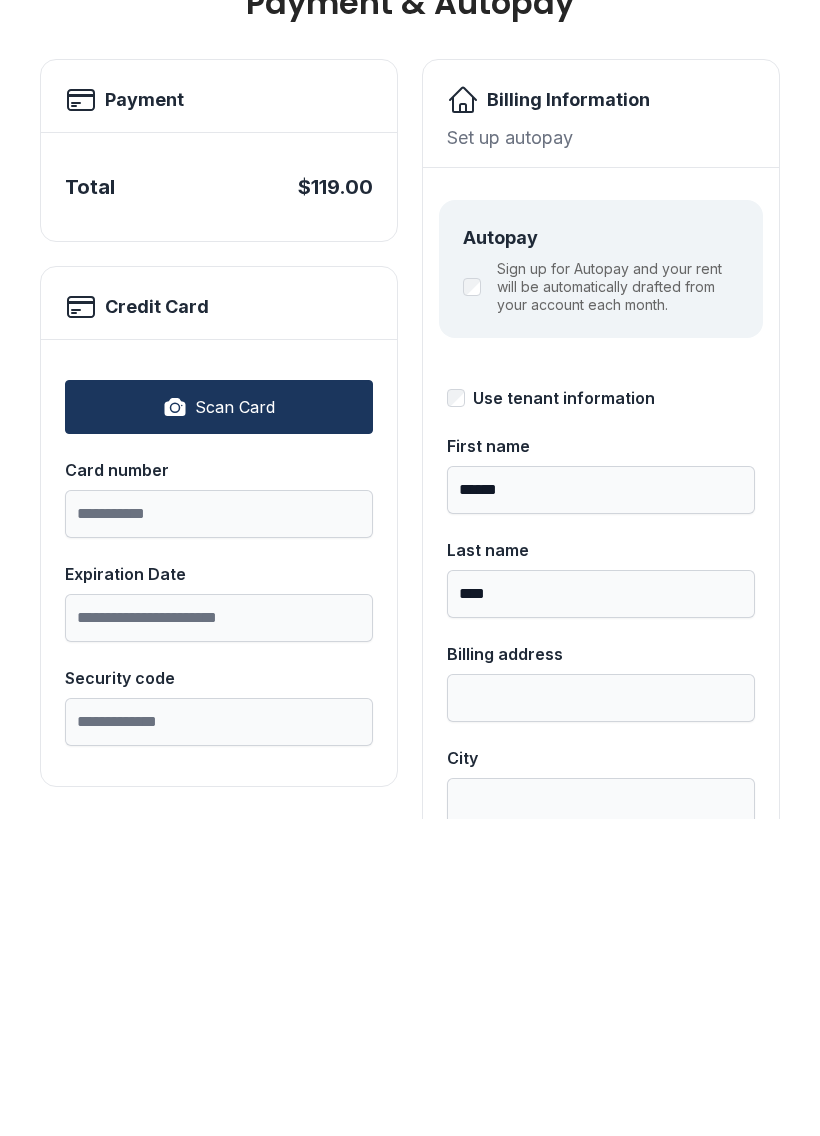 click on "Scan Card" at bounding box center [219, 724] 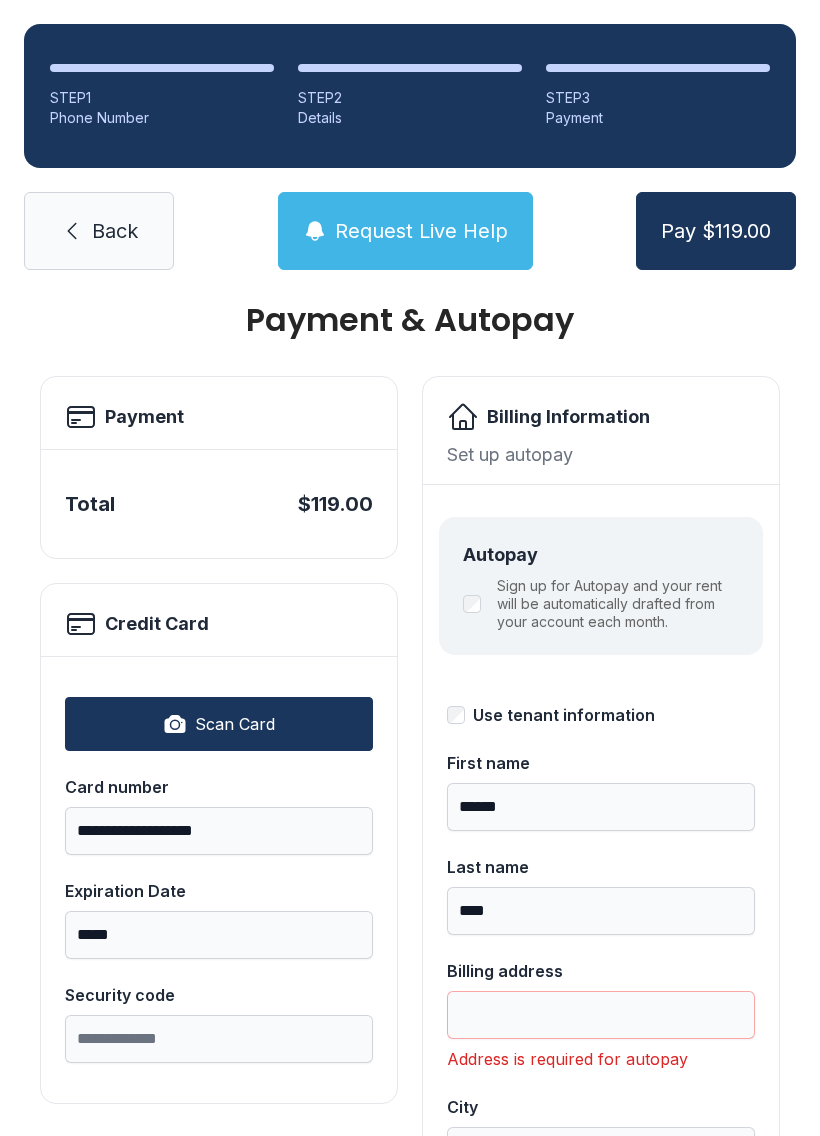 type on "**********" 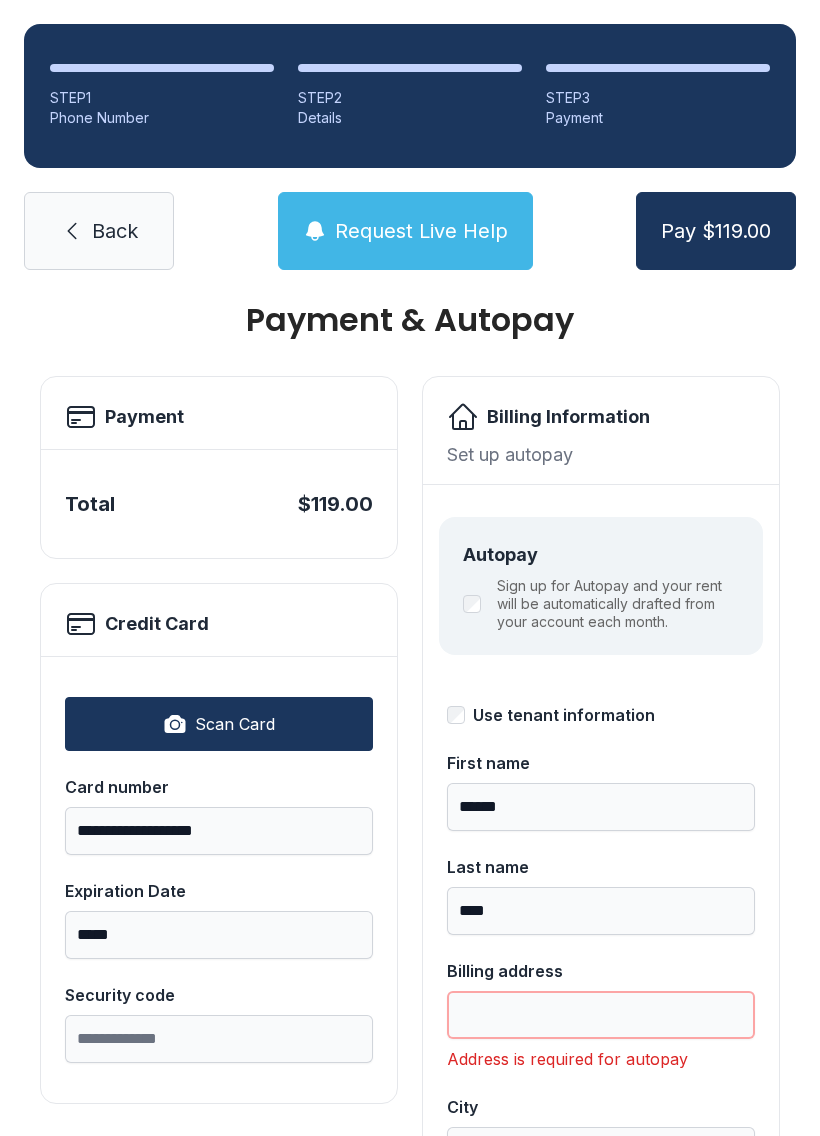 click on "Billing address" at bounding box center [601, 1015] 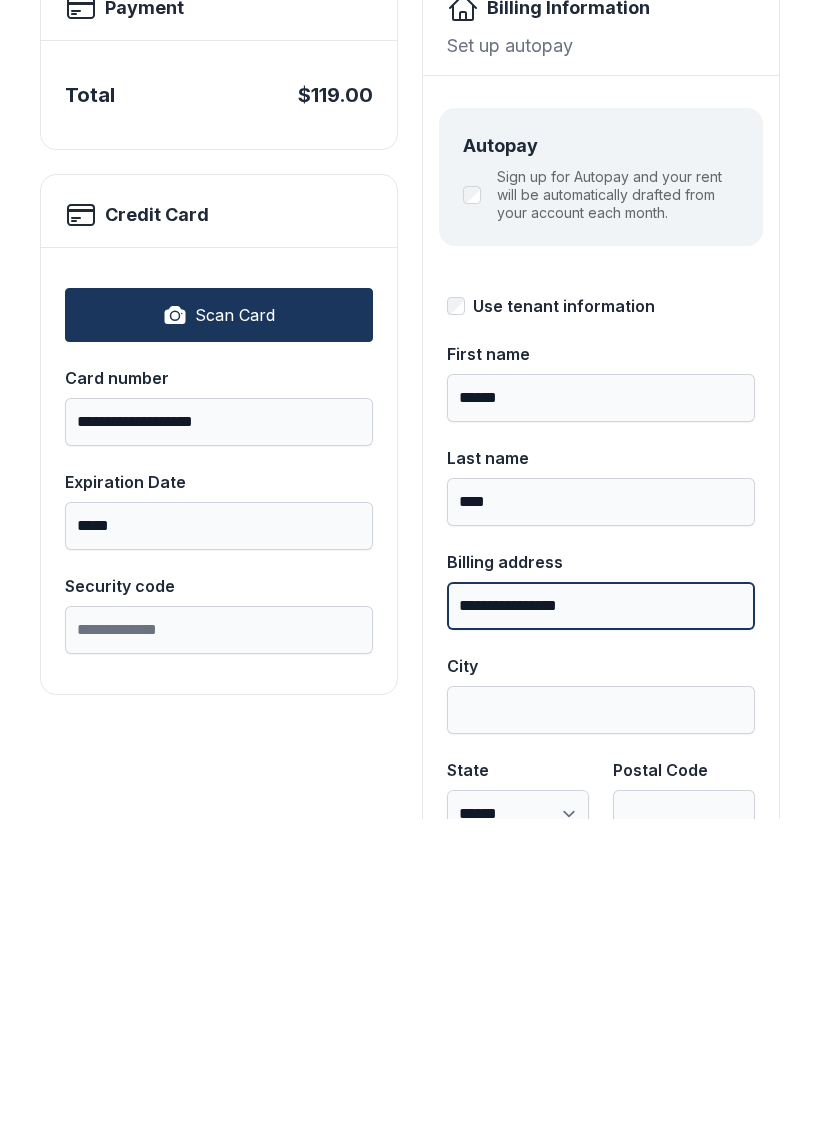 scroll, scrollTop: 123, scrollLeft: 0, axis: vertical 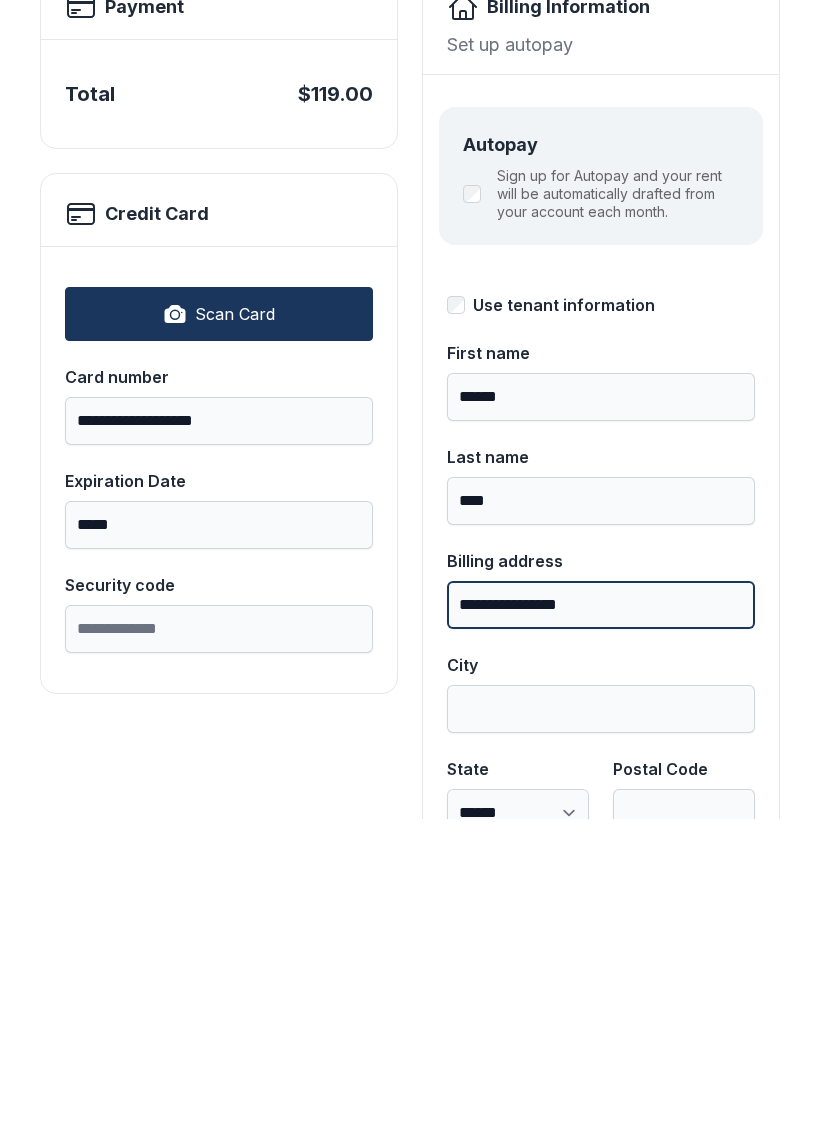 type on "**********" 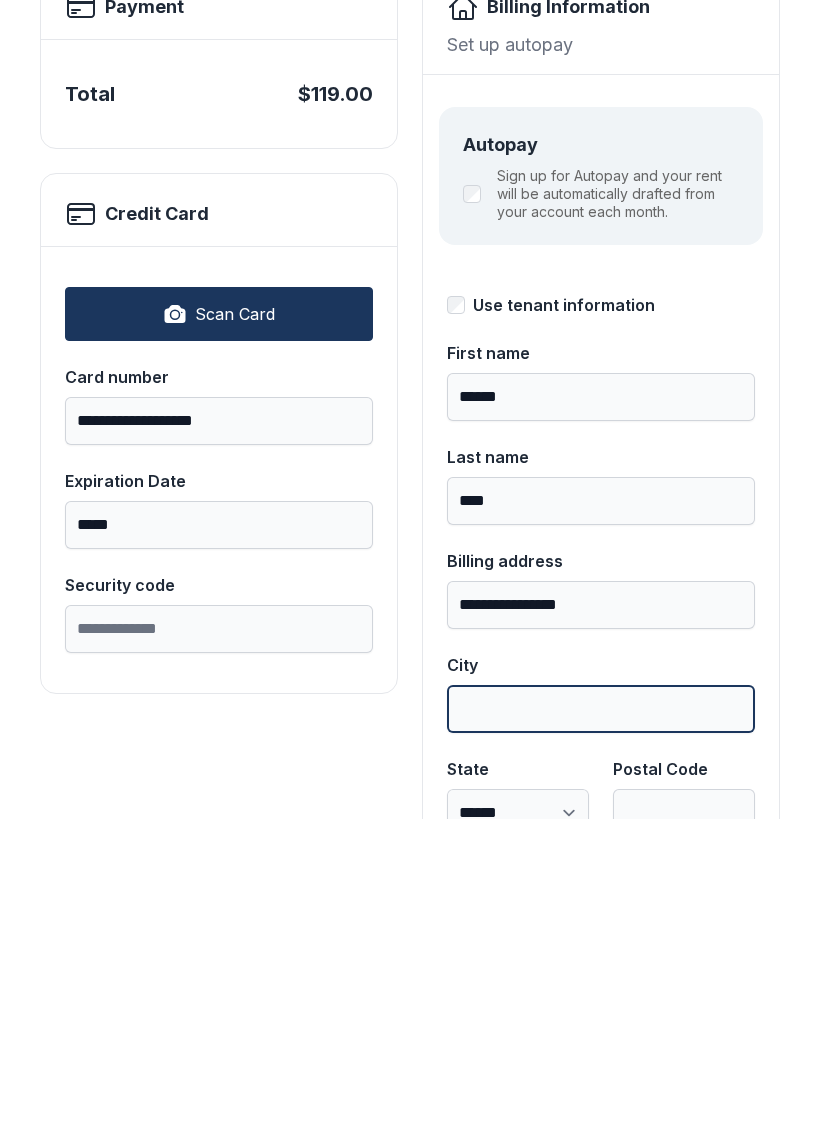 click on "City" at bounding box center (601, 1026) 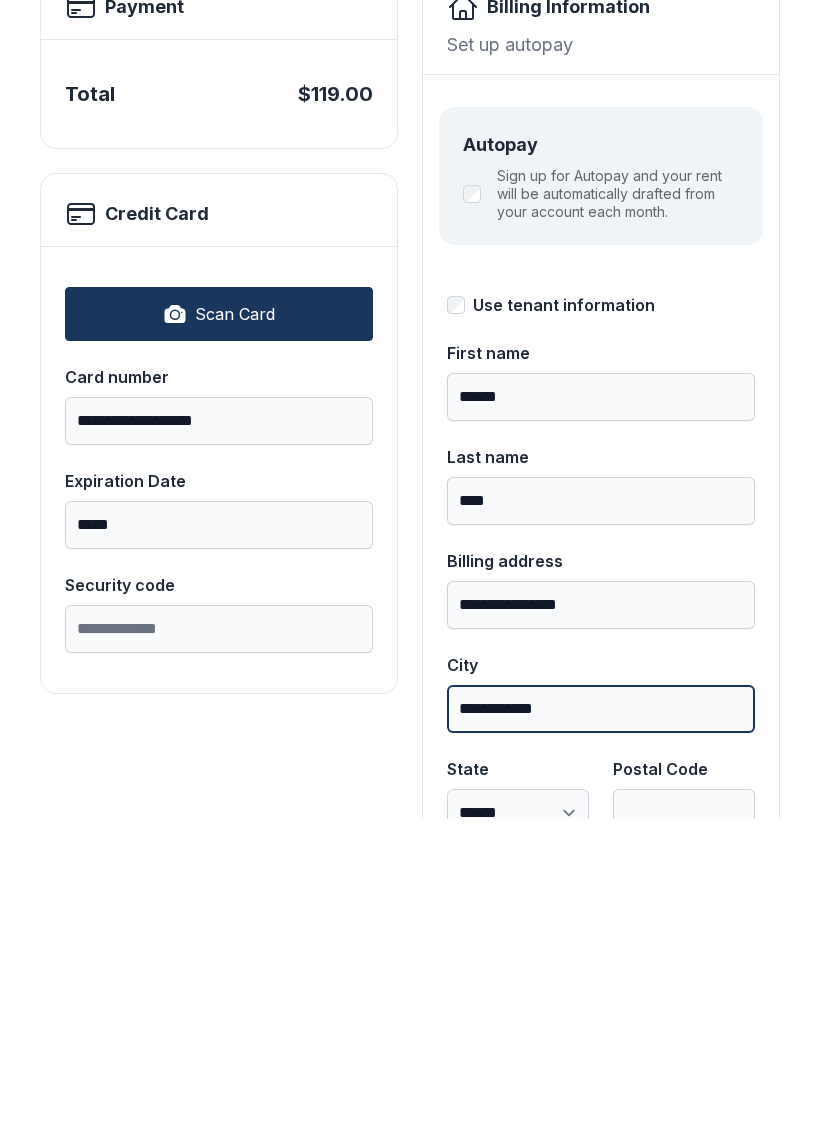 type on "**********" 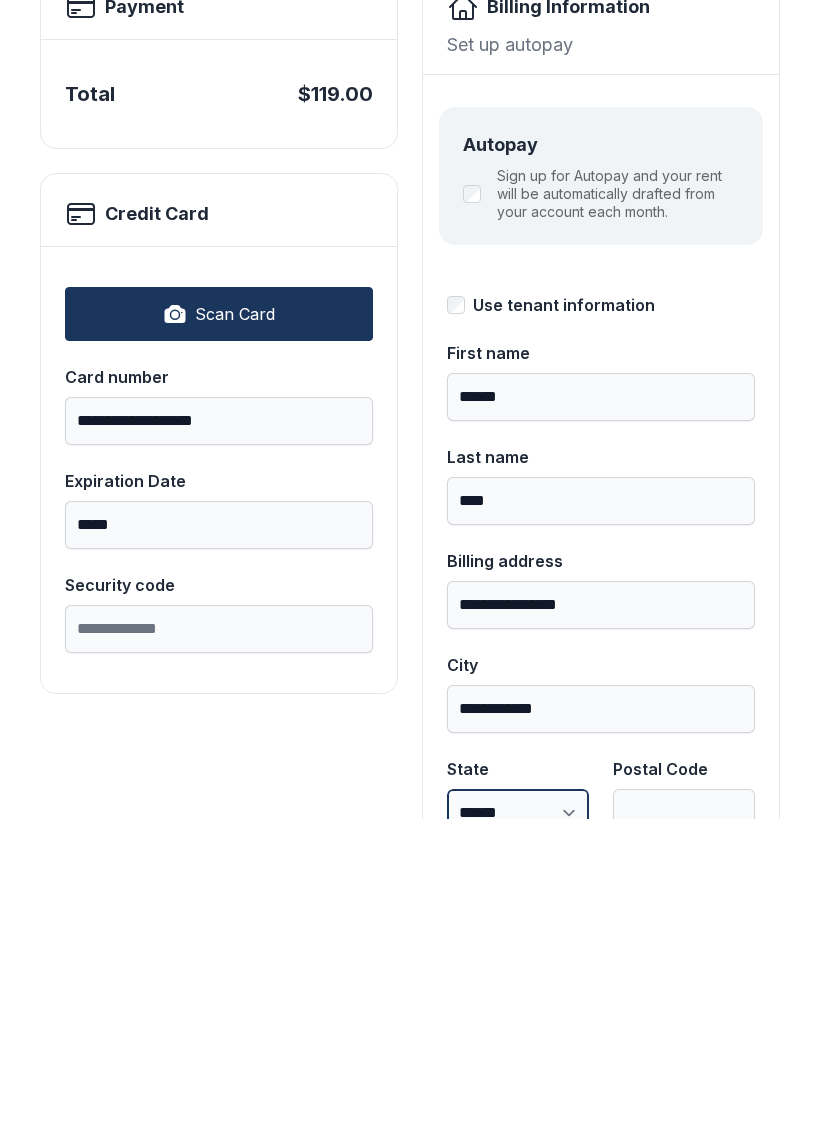 click on "**********" at bounding box center [518, 1130] 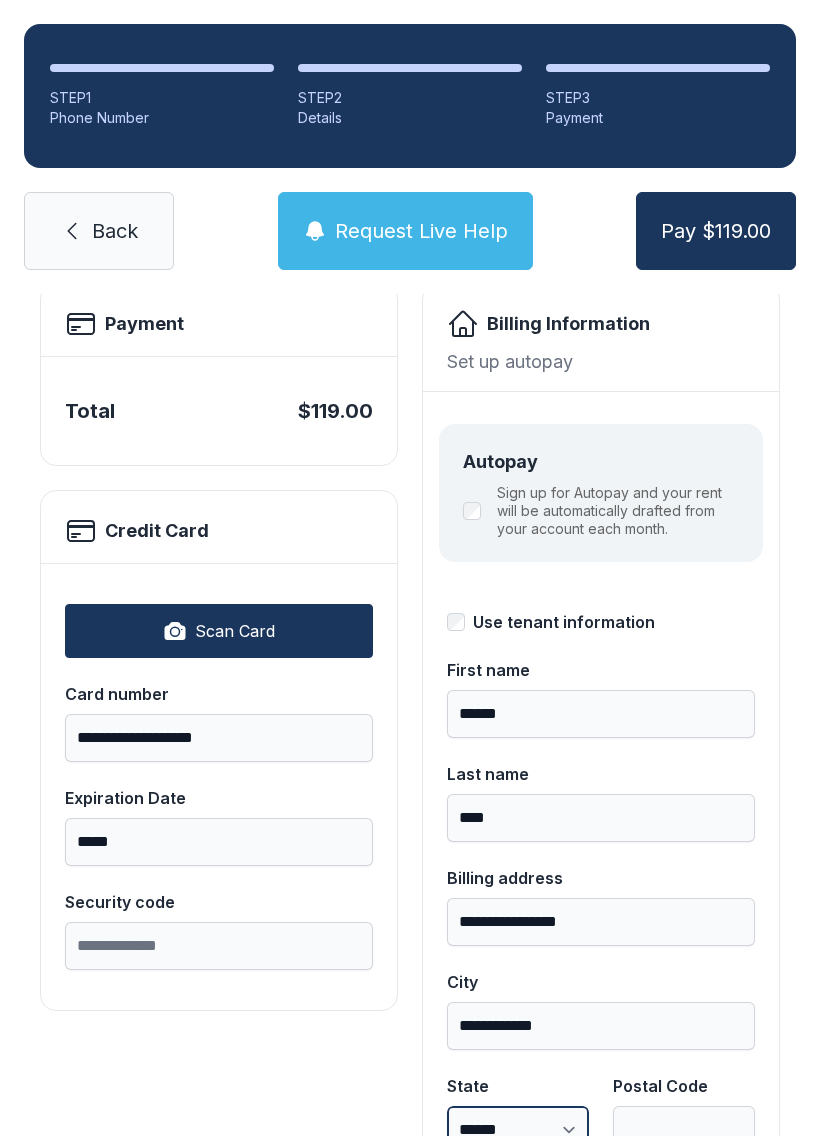 select on "**" 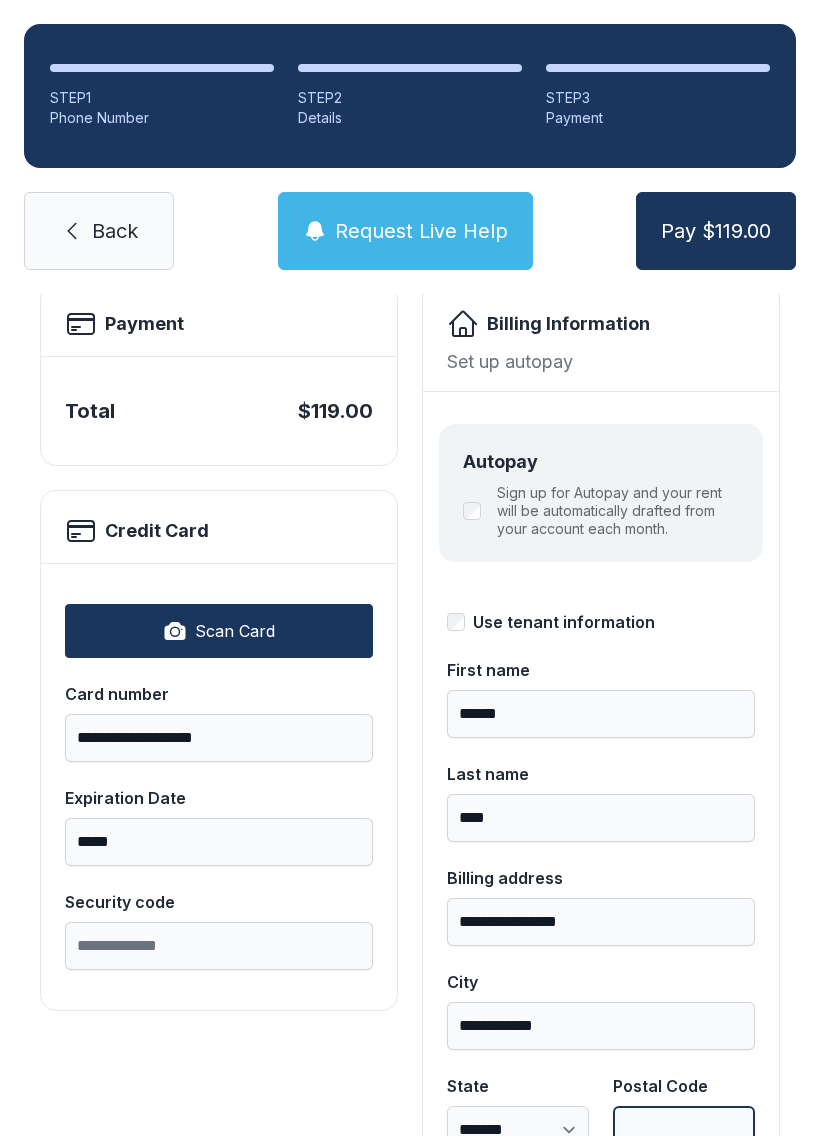 click on "Postal Code" at bounding box center [684, 1130] 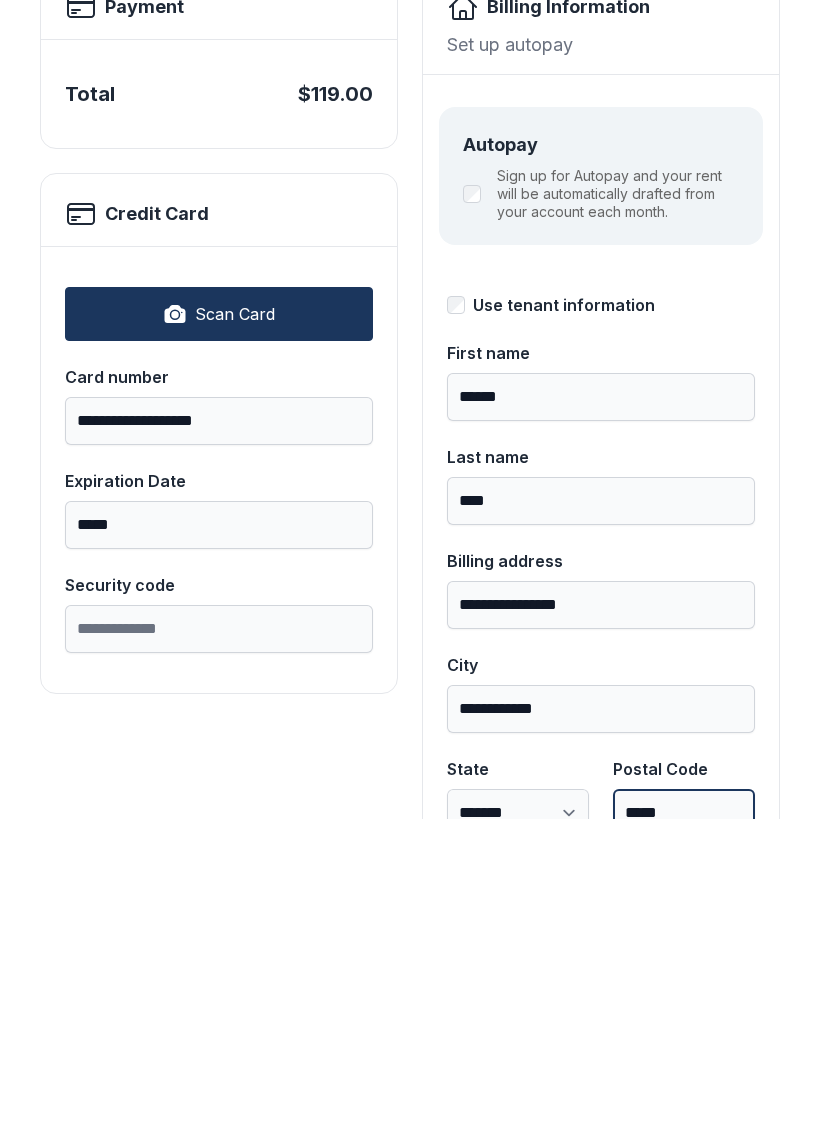 type on "*****" 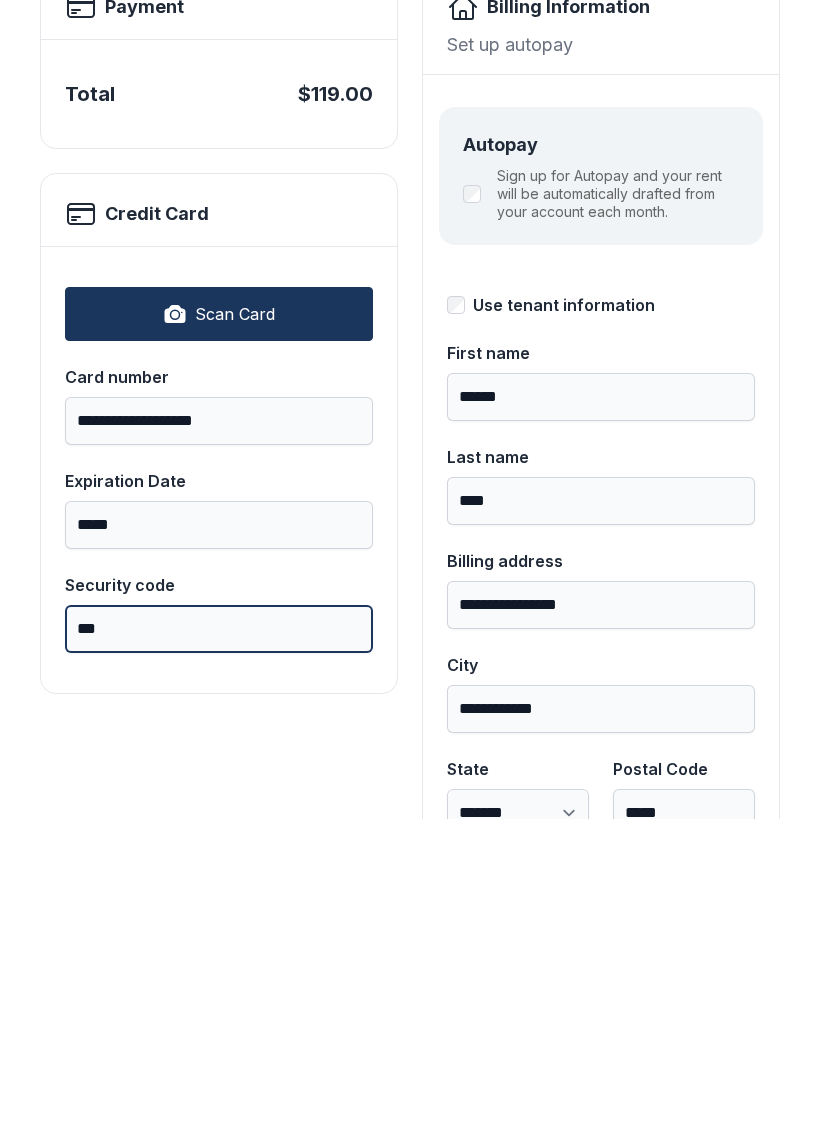 type on "***" 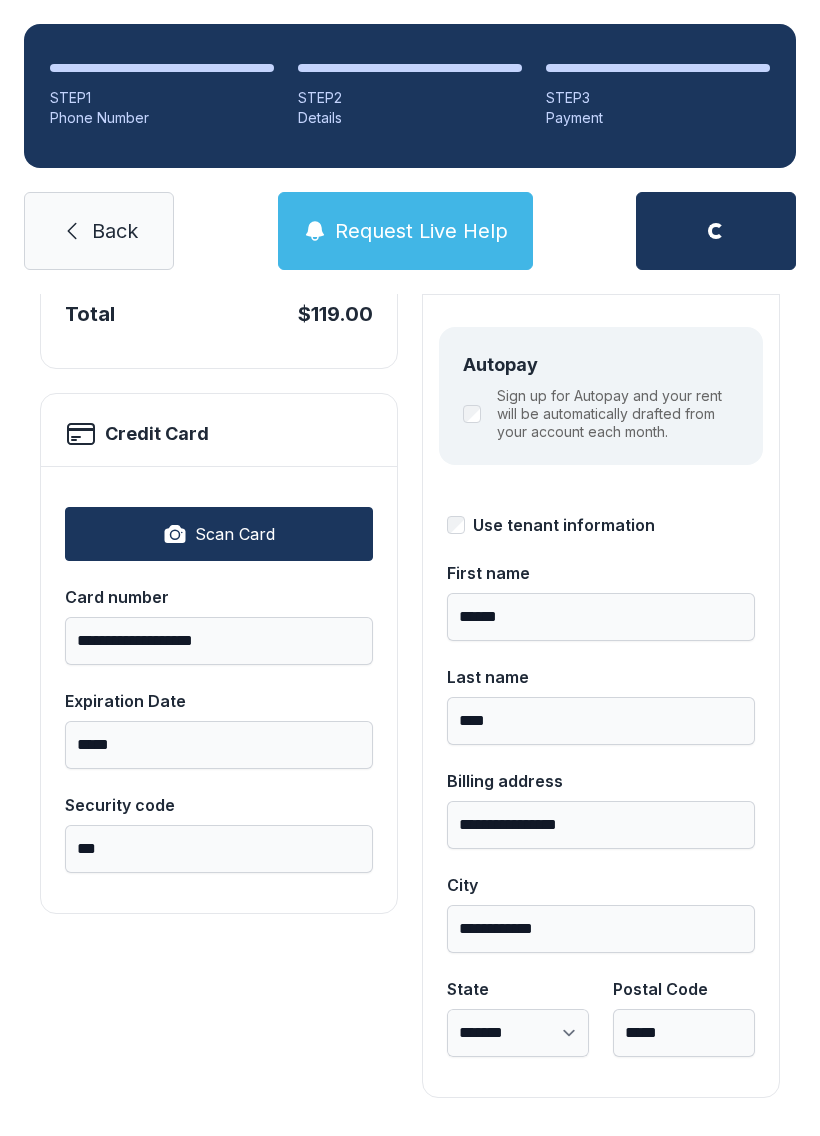 scroll, scrollTop: 218, scrollLeft: 0, axis: vertical 